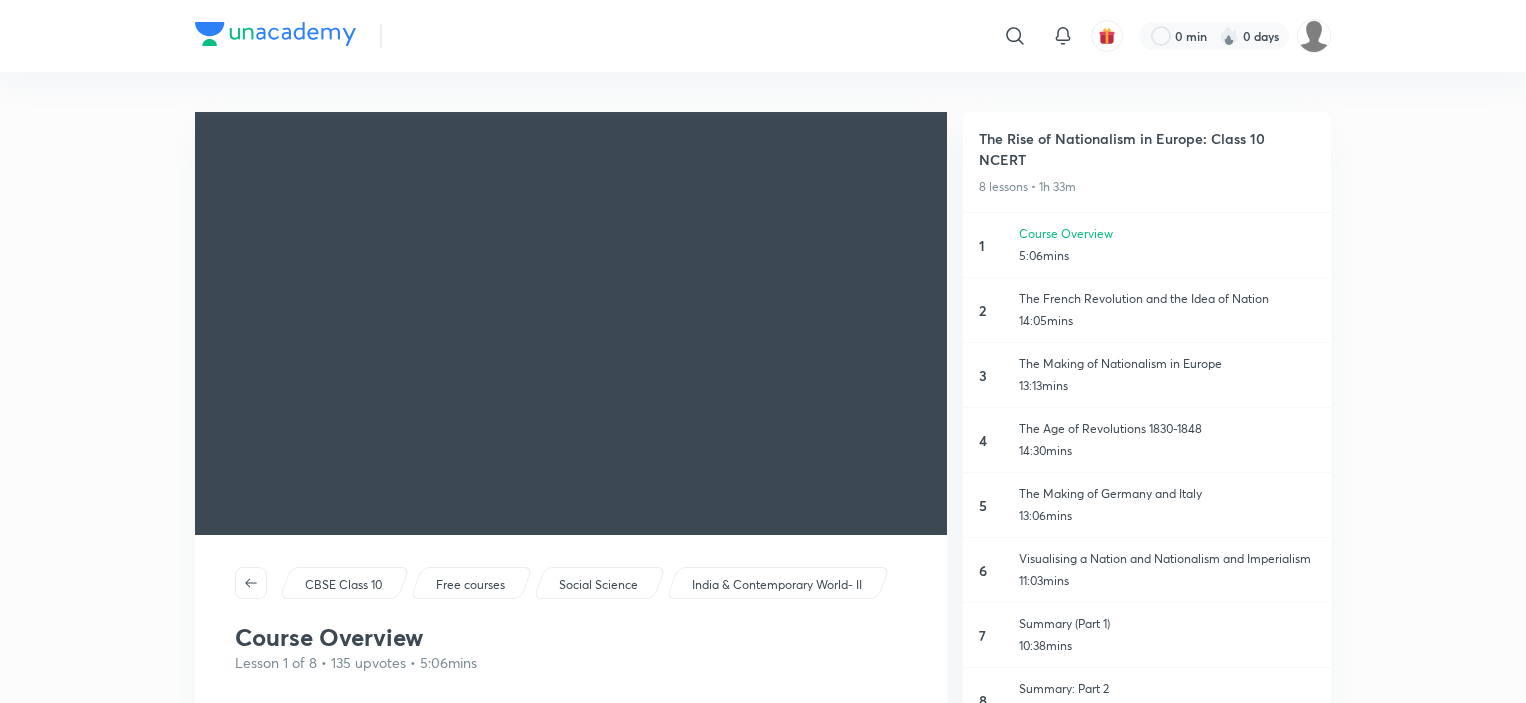 scroll, scrollTop: 546, scrollLeft: 0, axis: vertical 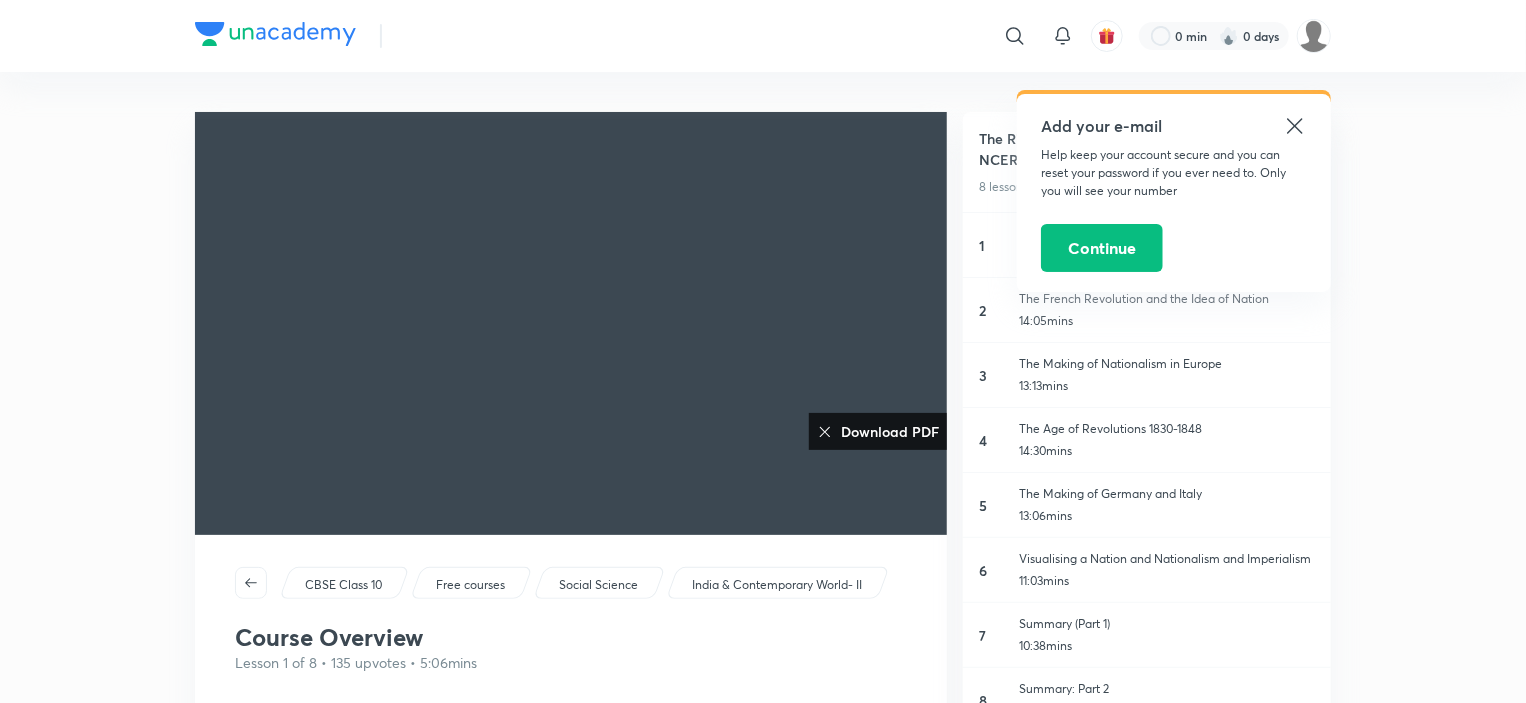 click 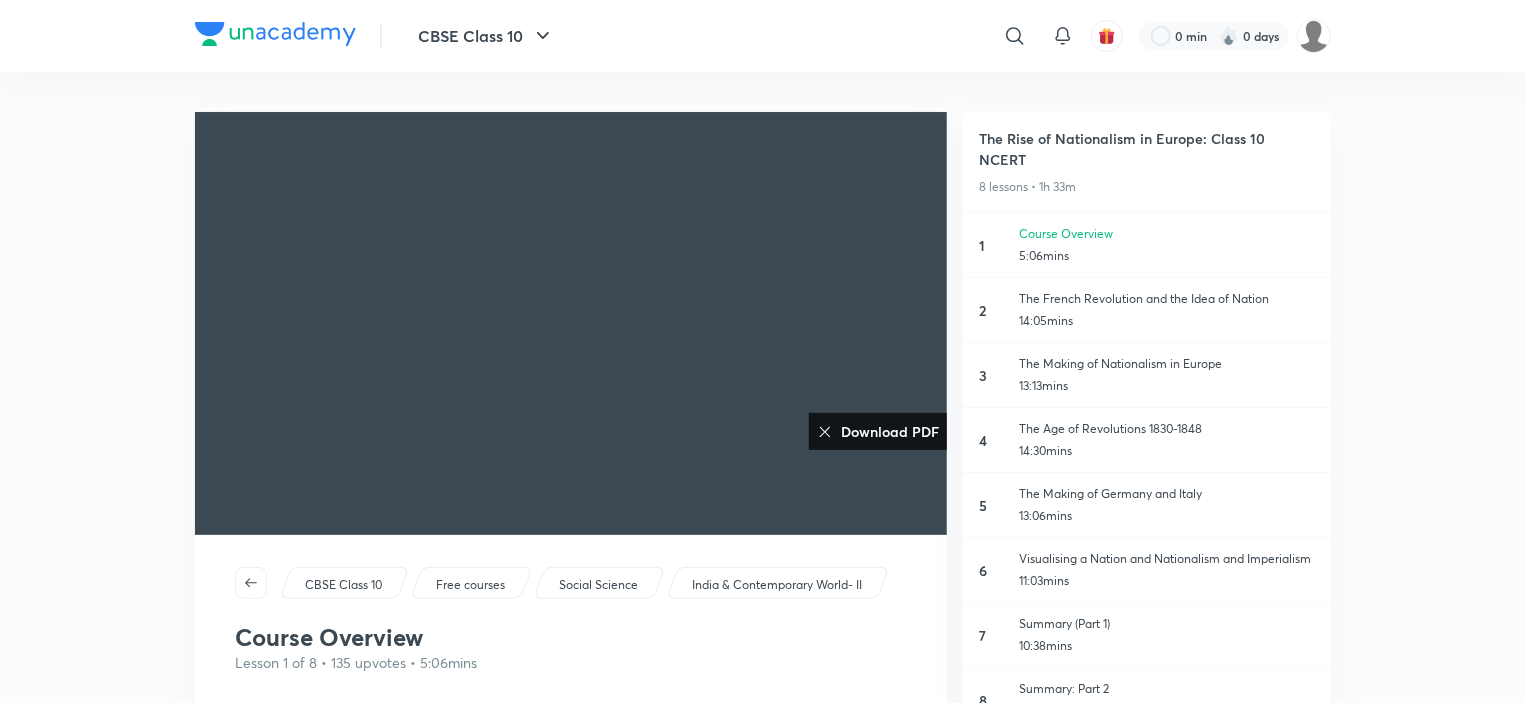 click on "The French Revolution and the Idea of Nation" at bounding box center (1167, 299) 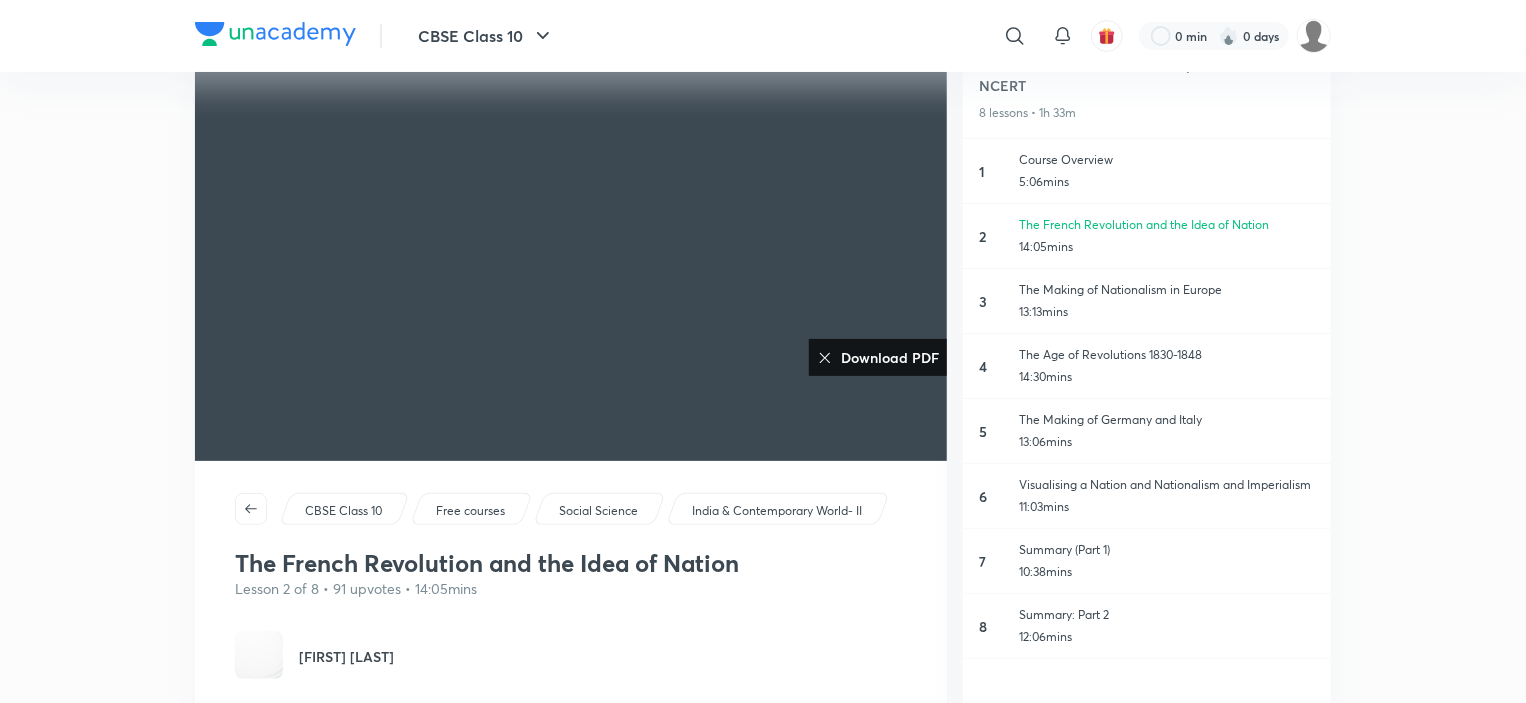 scroll, scrollTop: 72, scrollLeft: 0, axis: vertical 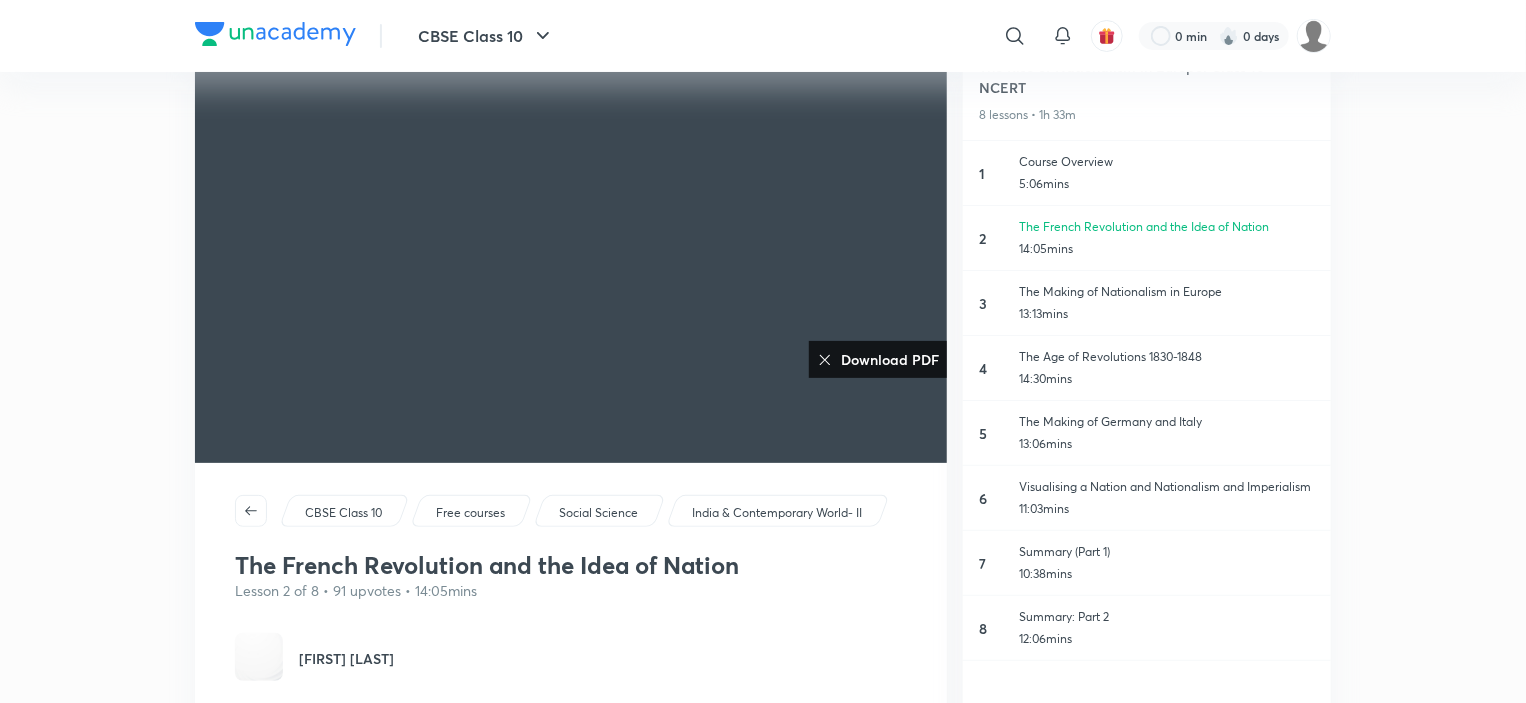 click on "The French Revolution and the Idea of Nation" at bounding box center (1167, 227) 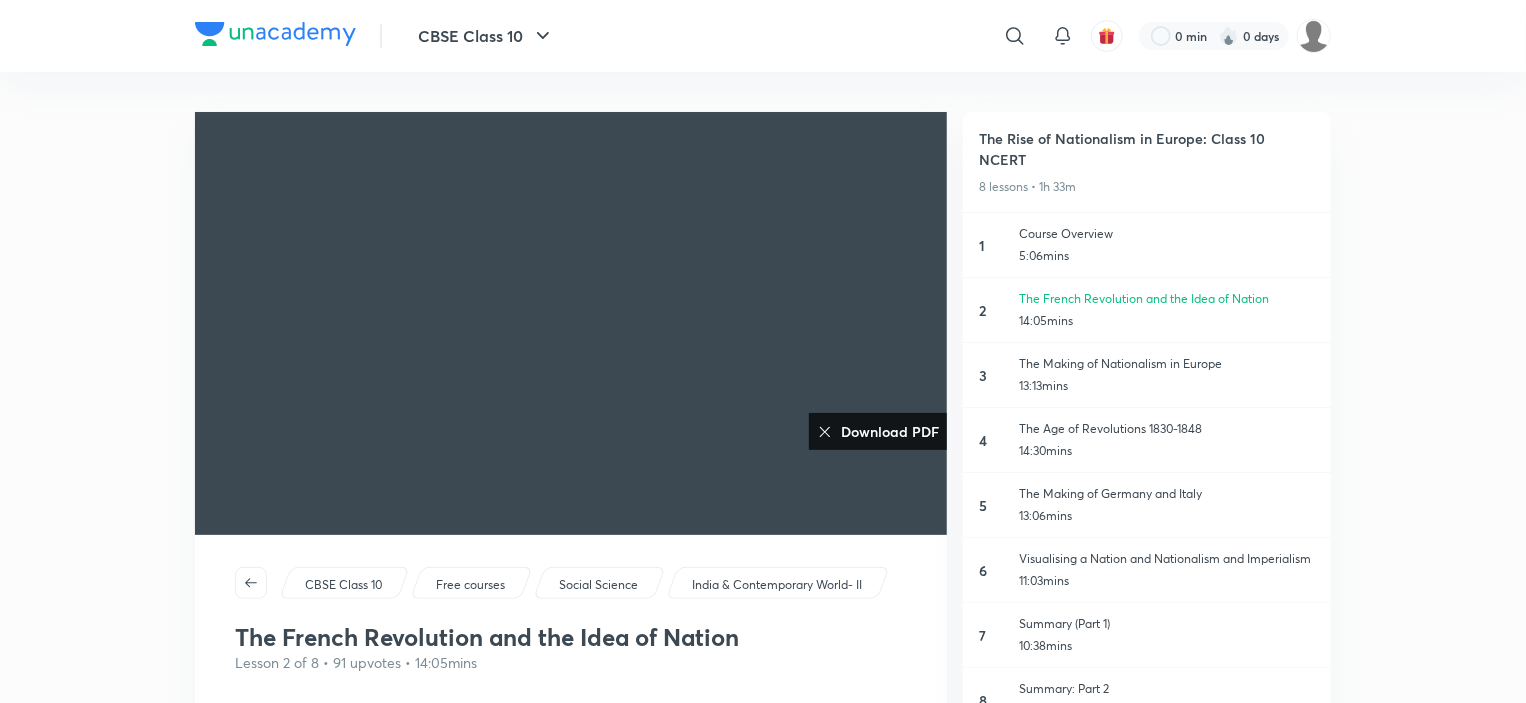 click 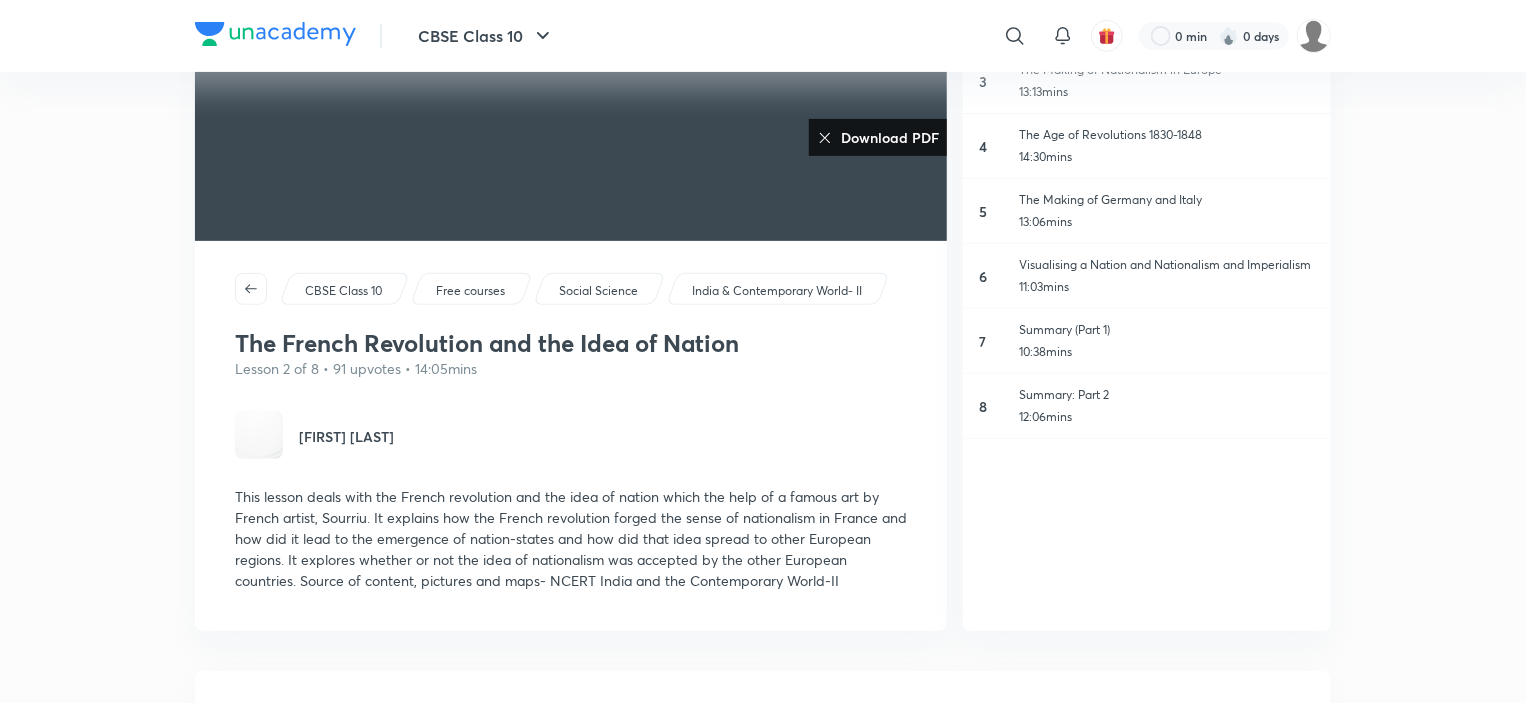 scroll, scrollTop: 0, scrollLeft: 0, axis: both 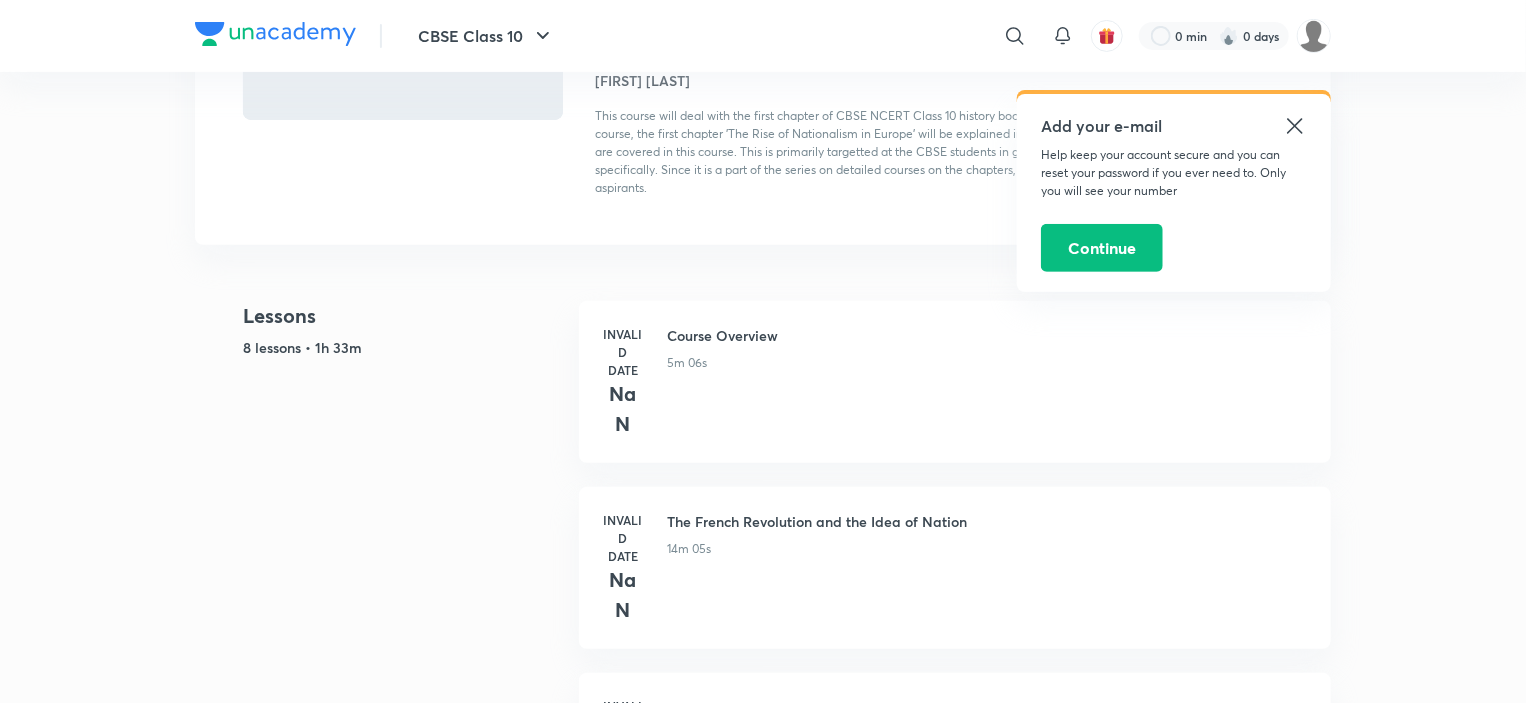 click 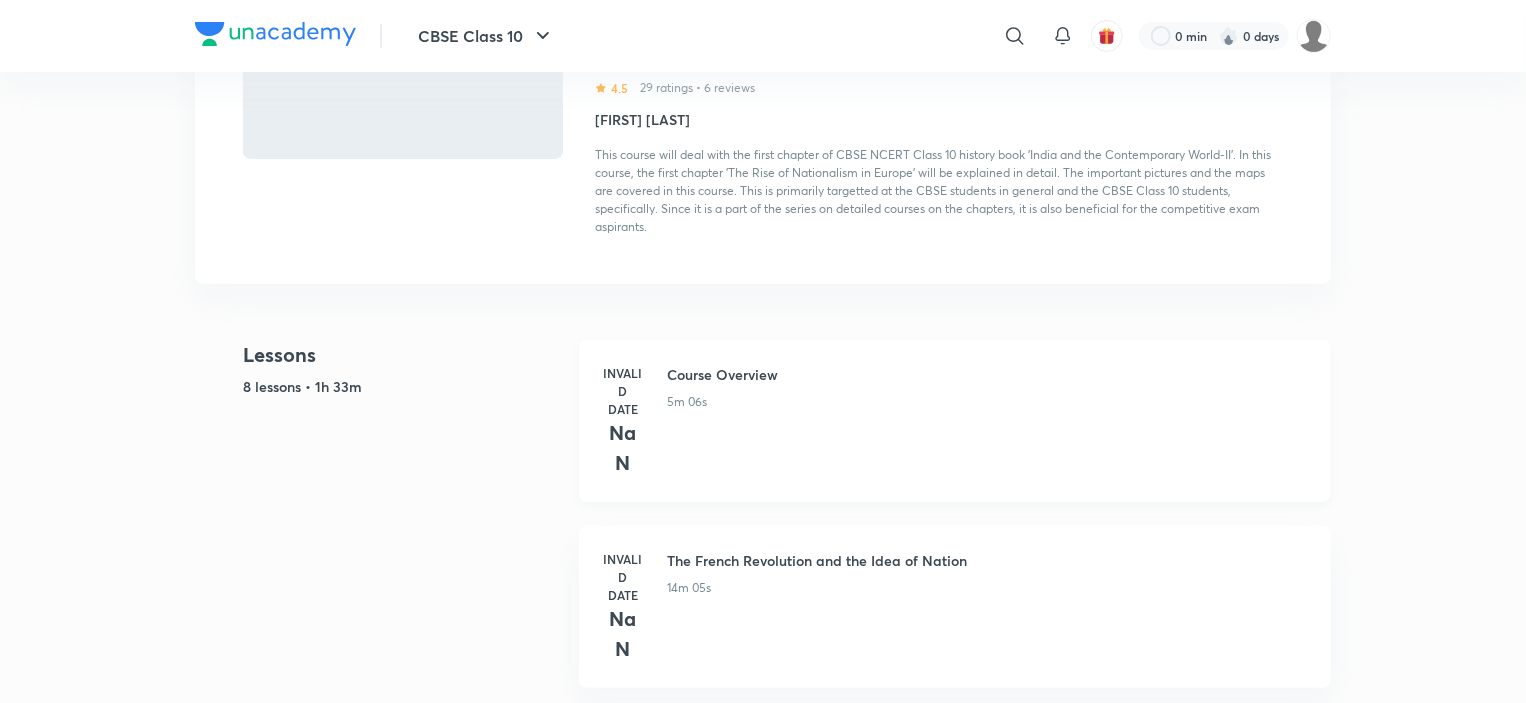 scroll, scrollTop: 248, scrollLeft: 0, axis: vertical 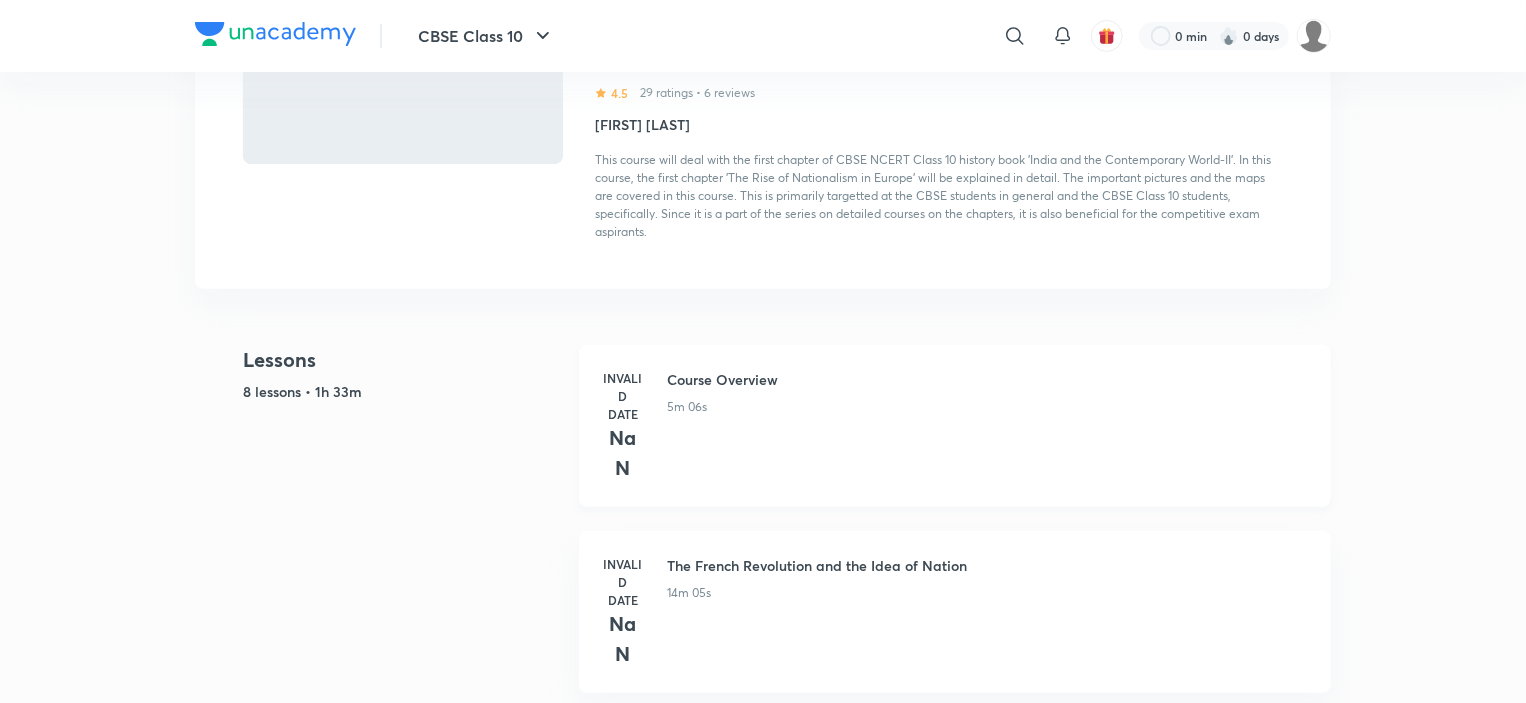click on "Invalid Date NaN Course Overview 5m 06s" at bounding box center [955, 426] 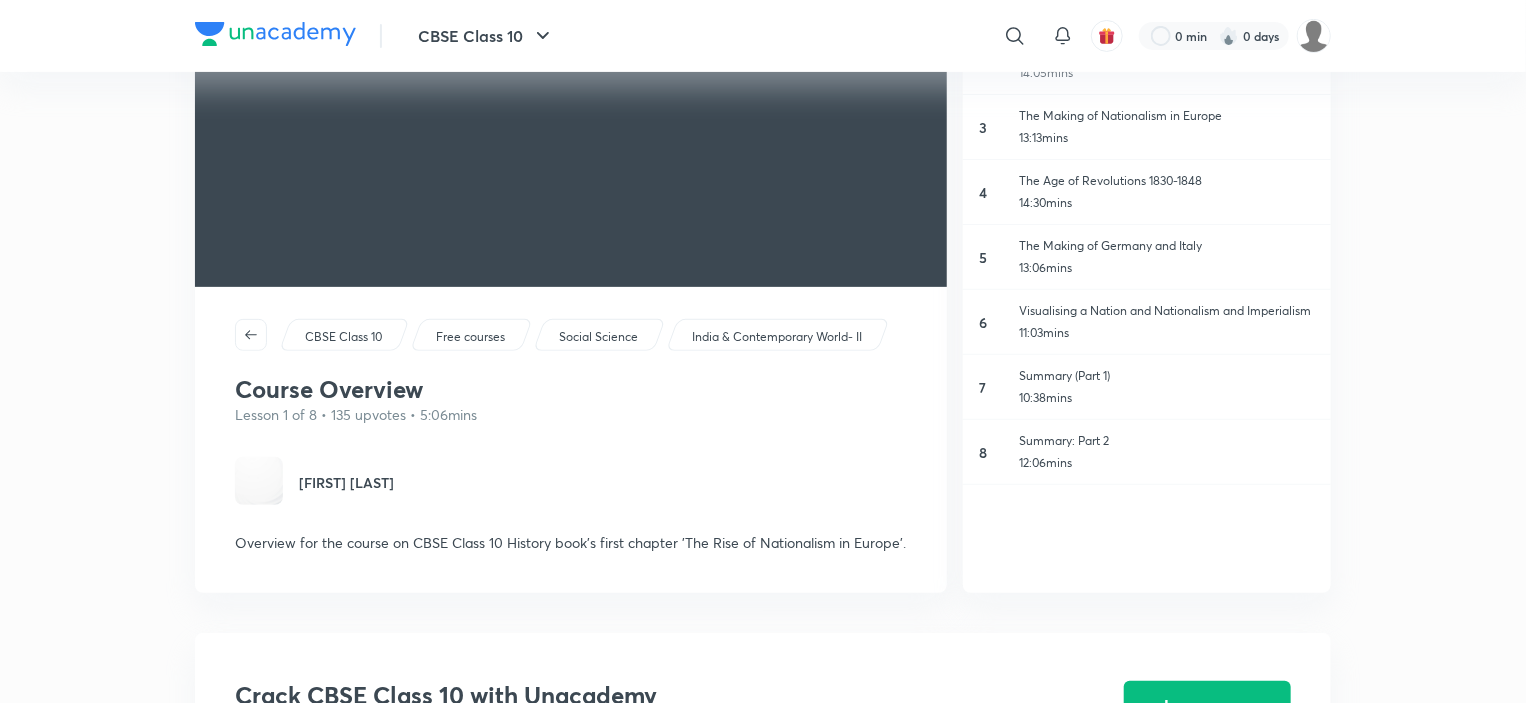 scroll, scrollTop: 0, scrollLeft: 0, axis: both 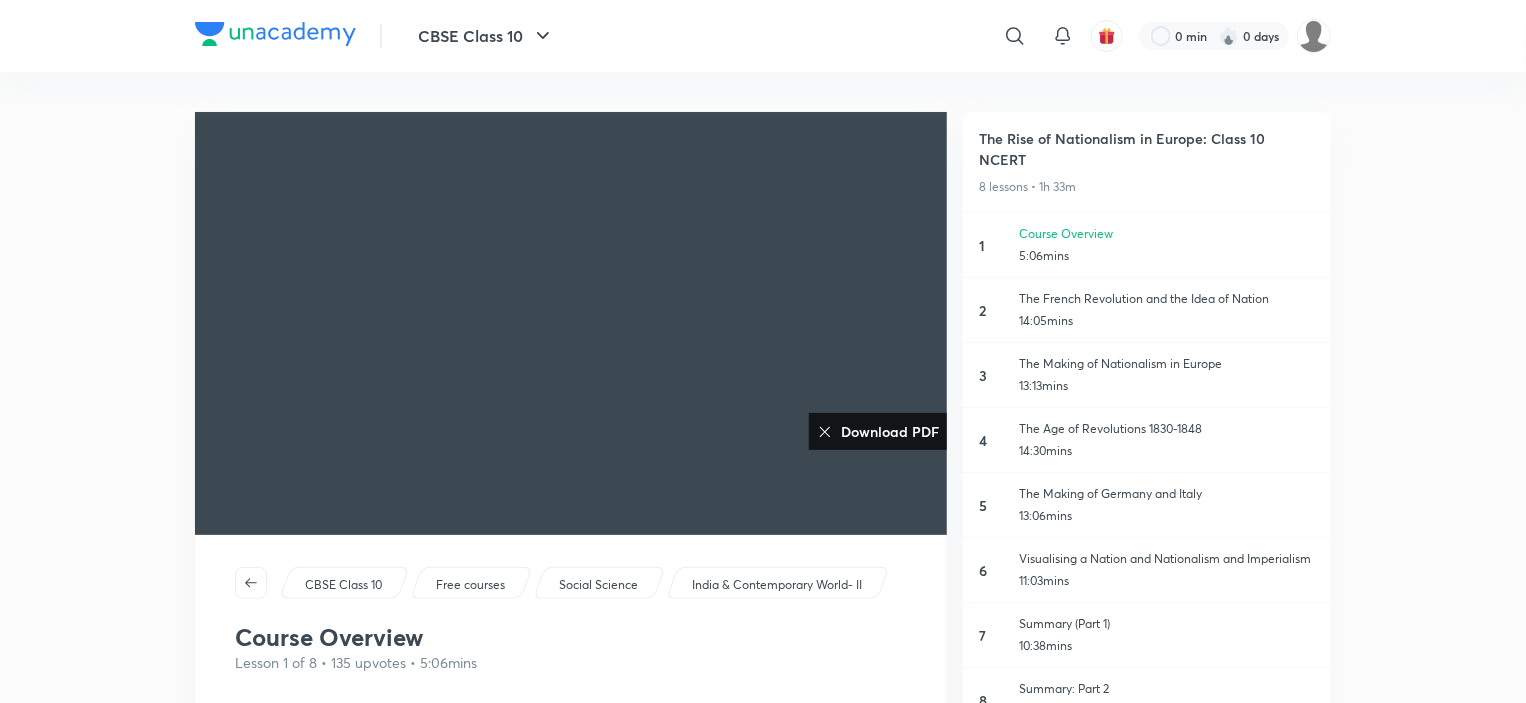 click on "Download PDF" at bounding box center [886, 431] 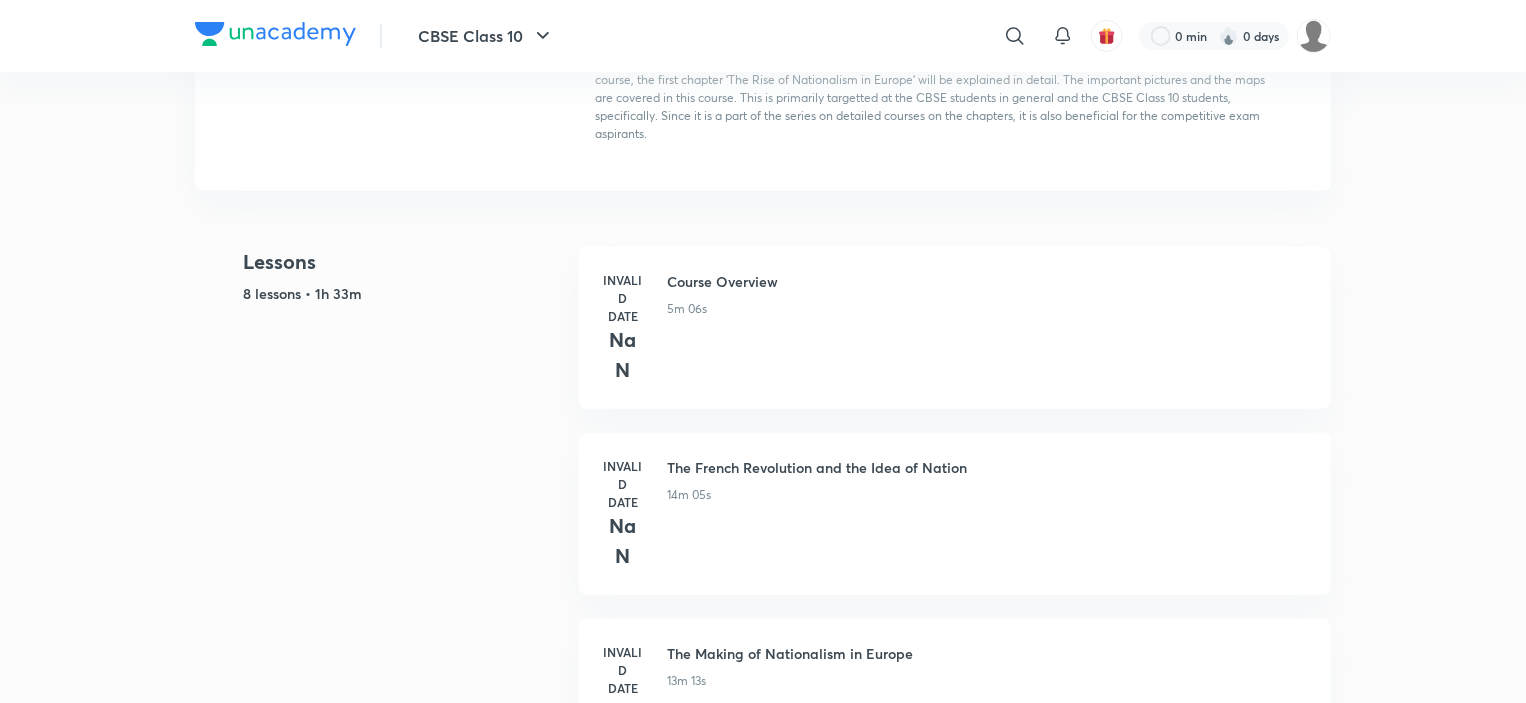 scroll, scrollTop: 0, scrollLeft: 0, axis: both 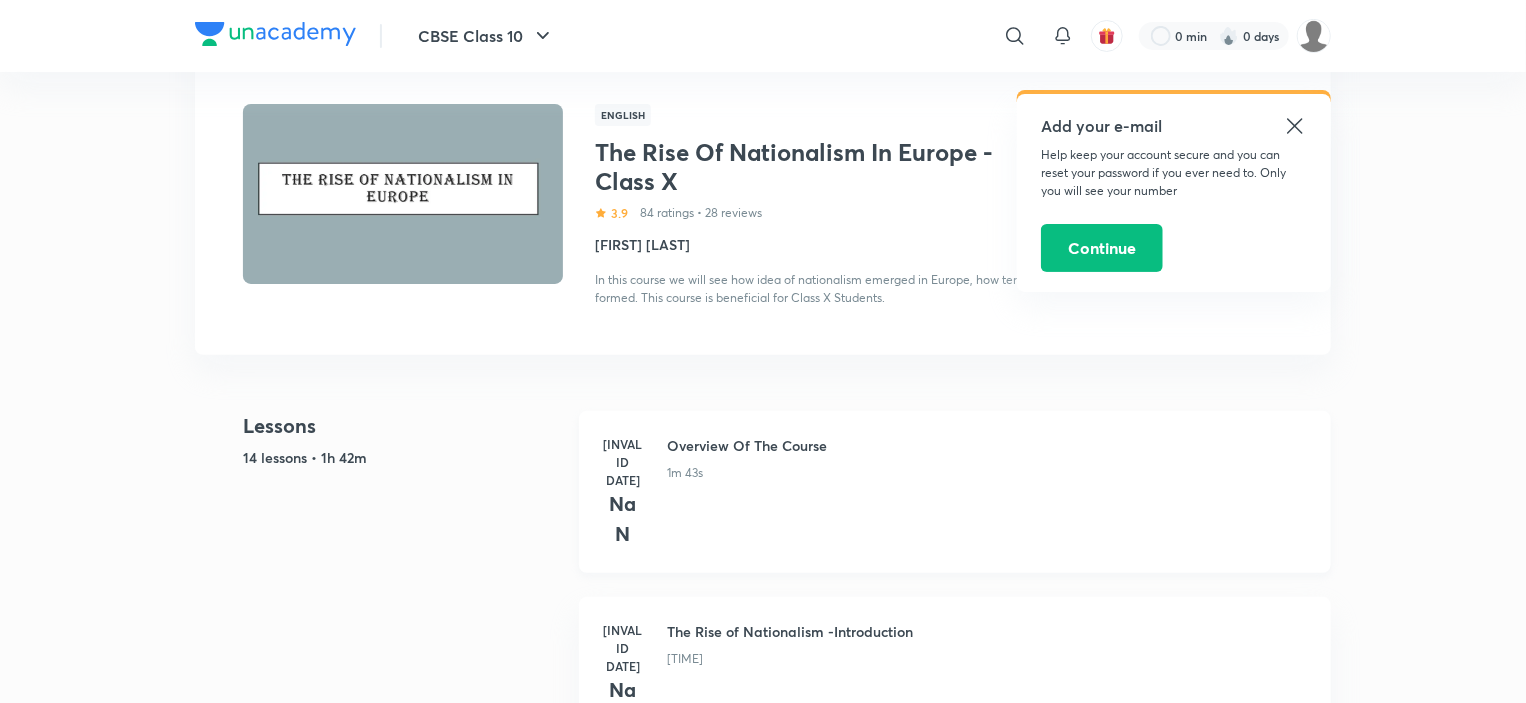 click on "Overview Of The Course" at bounding box center [987, 445] 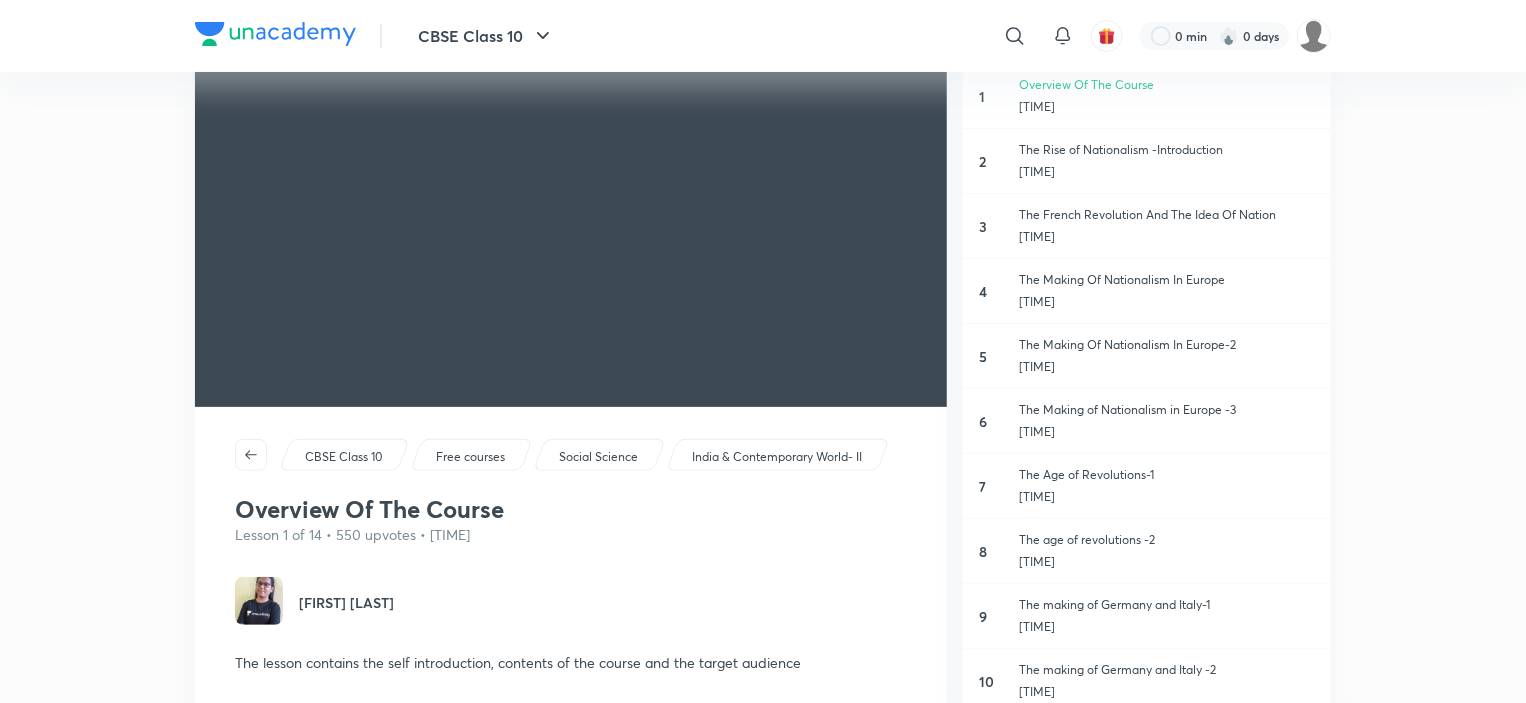 scroll, scrollTop: 0, scrollLeft: 0, axis: both 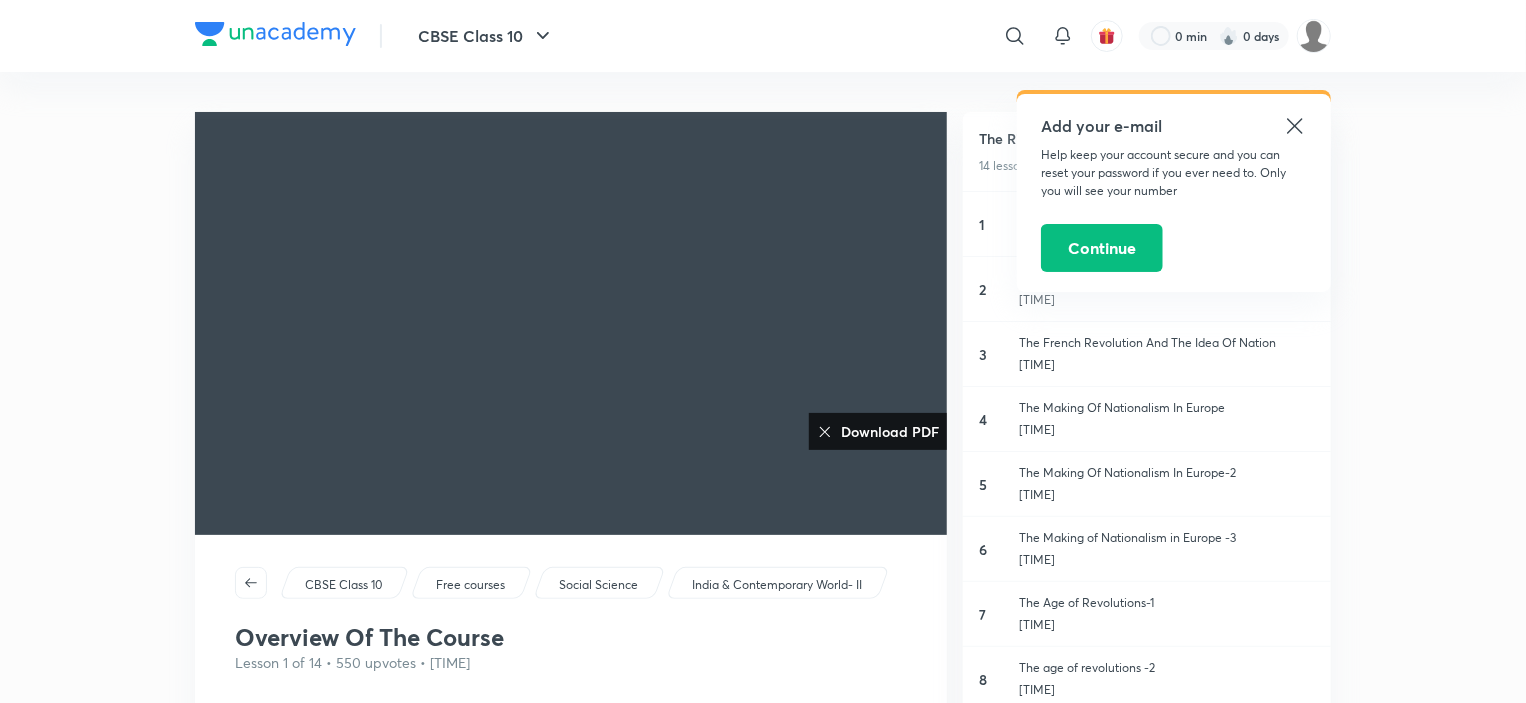 click 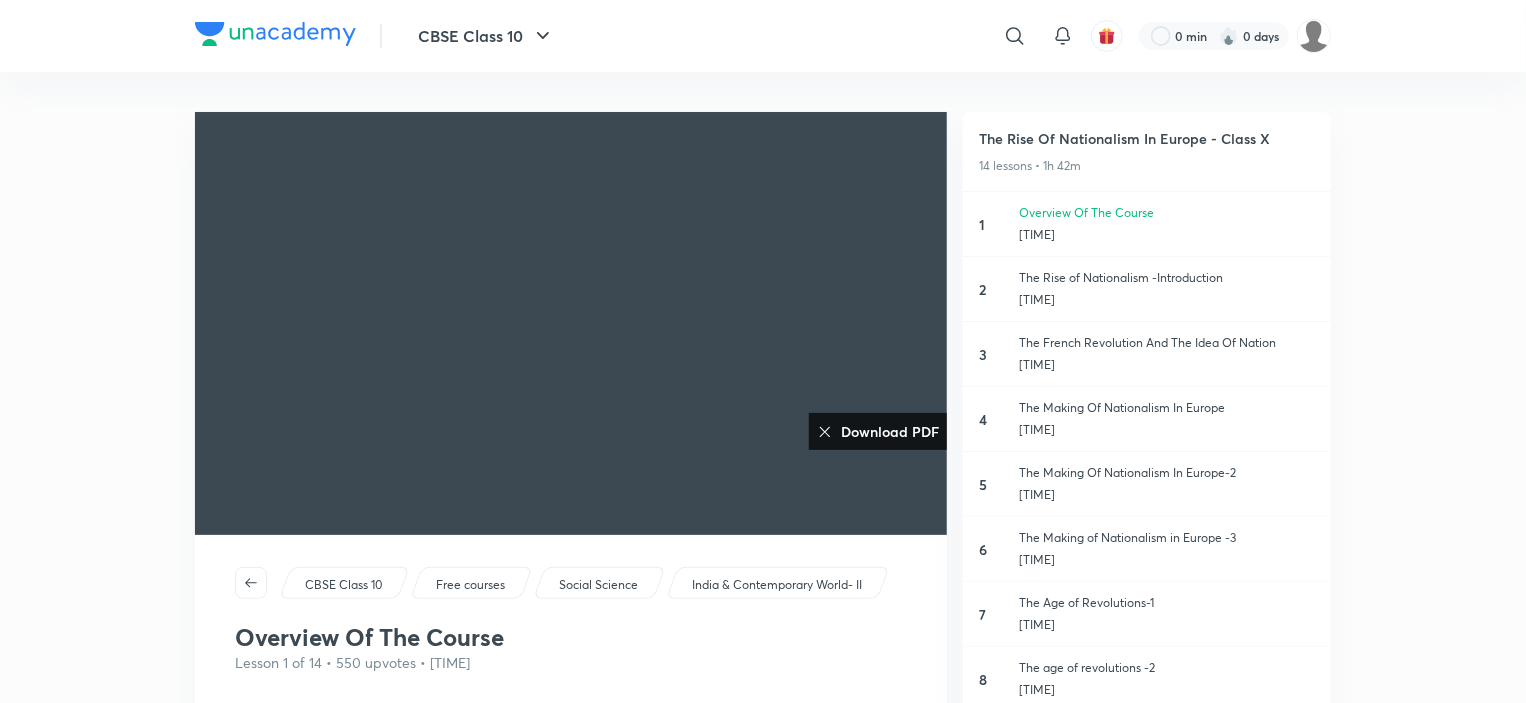 click on "The Rise of Nationalism -Introduction" at bounding box center [1167, 278] 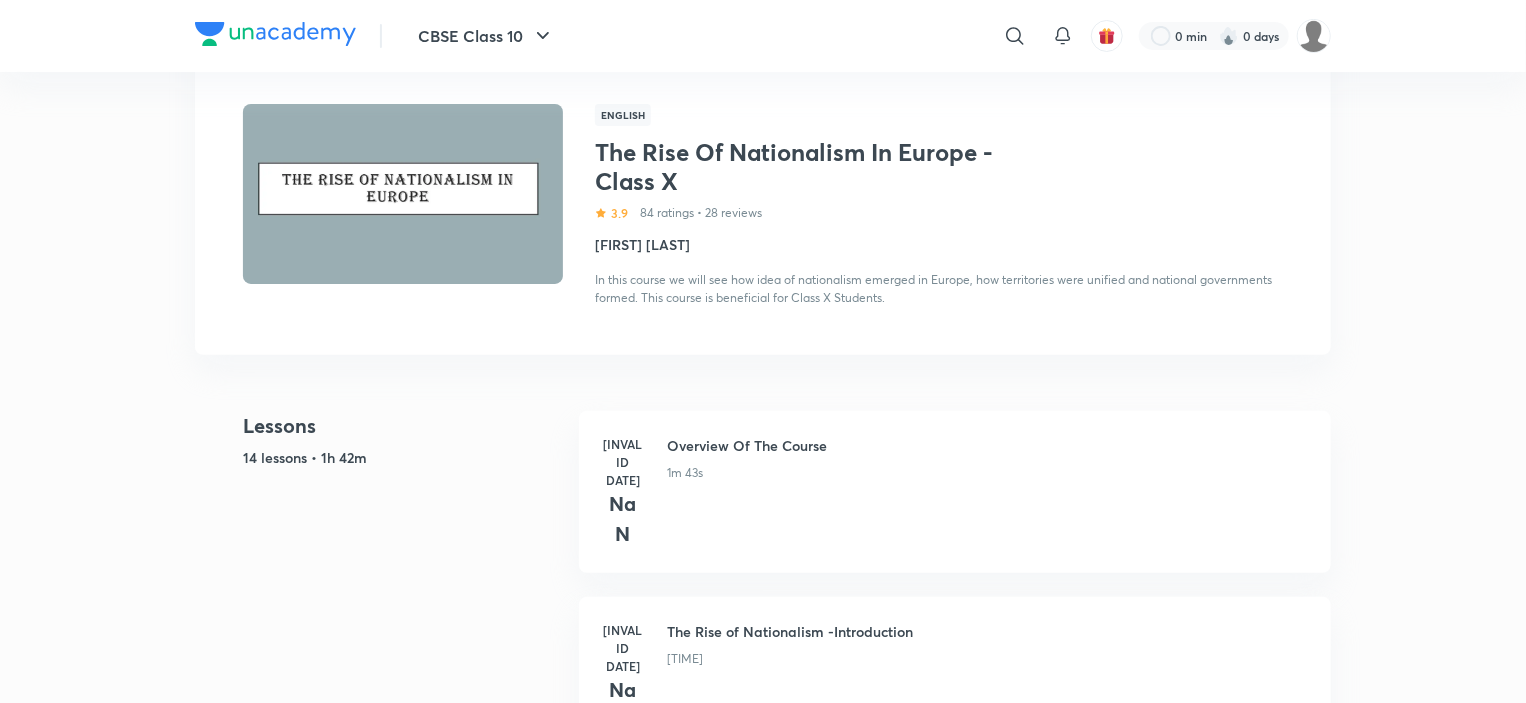 scroll, scrollTop: 0, scrollLeft: 0, axis: both 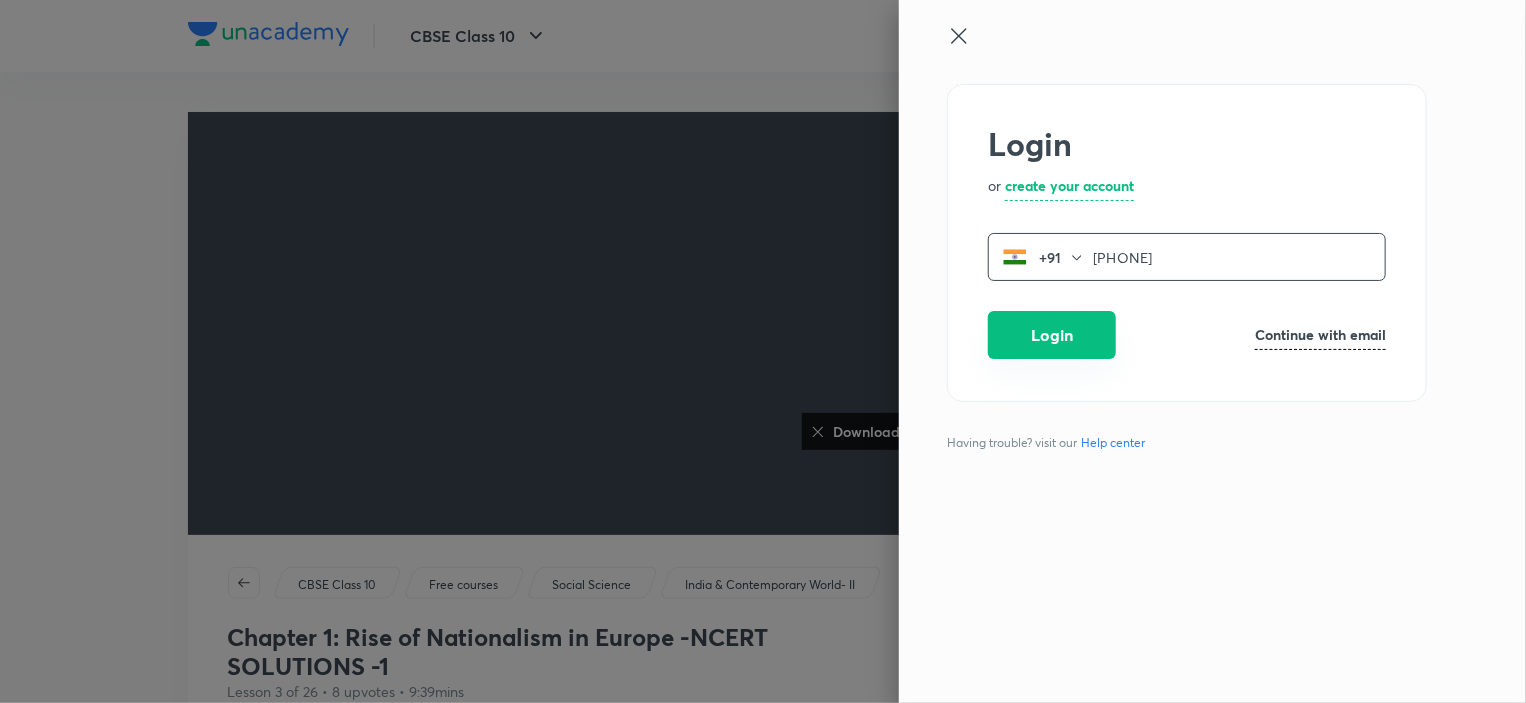 type on "[PHONE]" 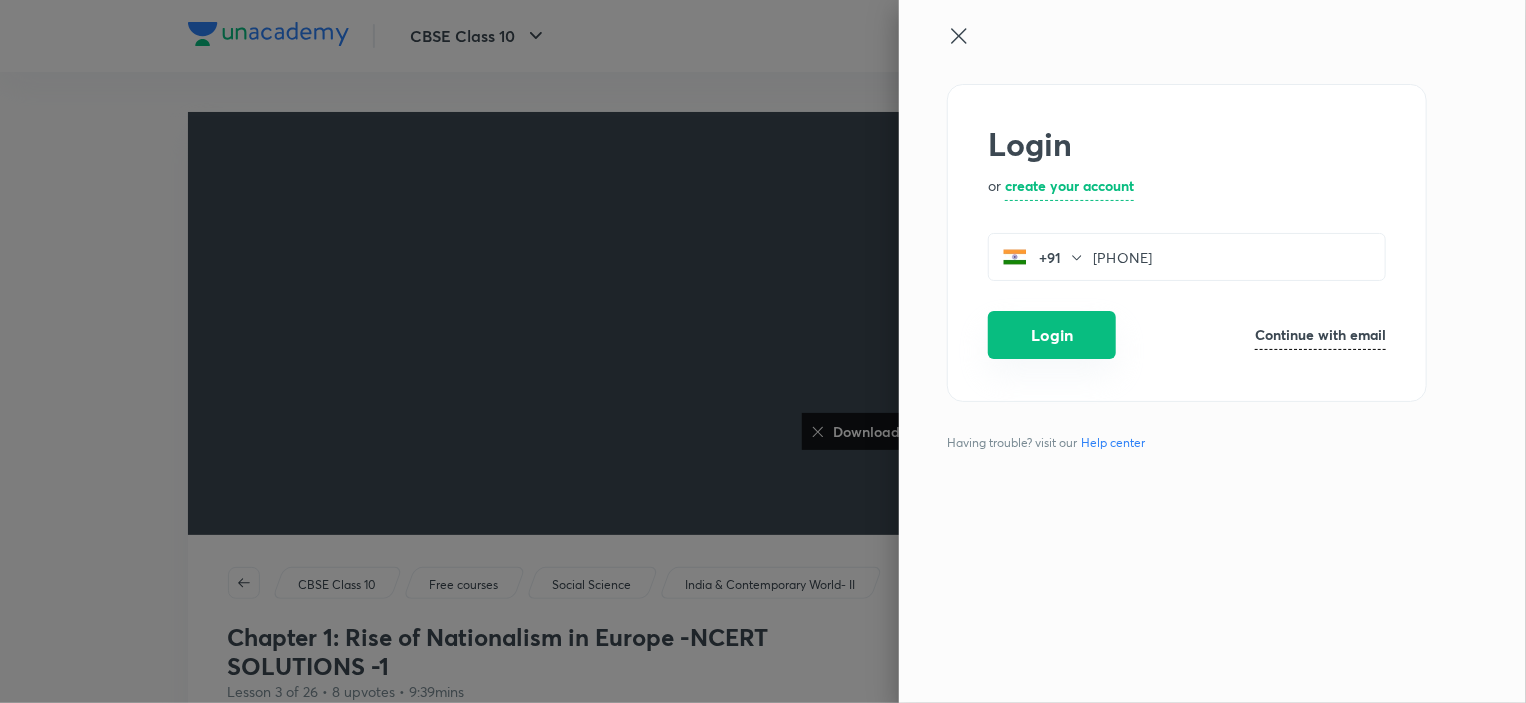 click on "Login" at bounding box center (1052, 335) 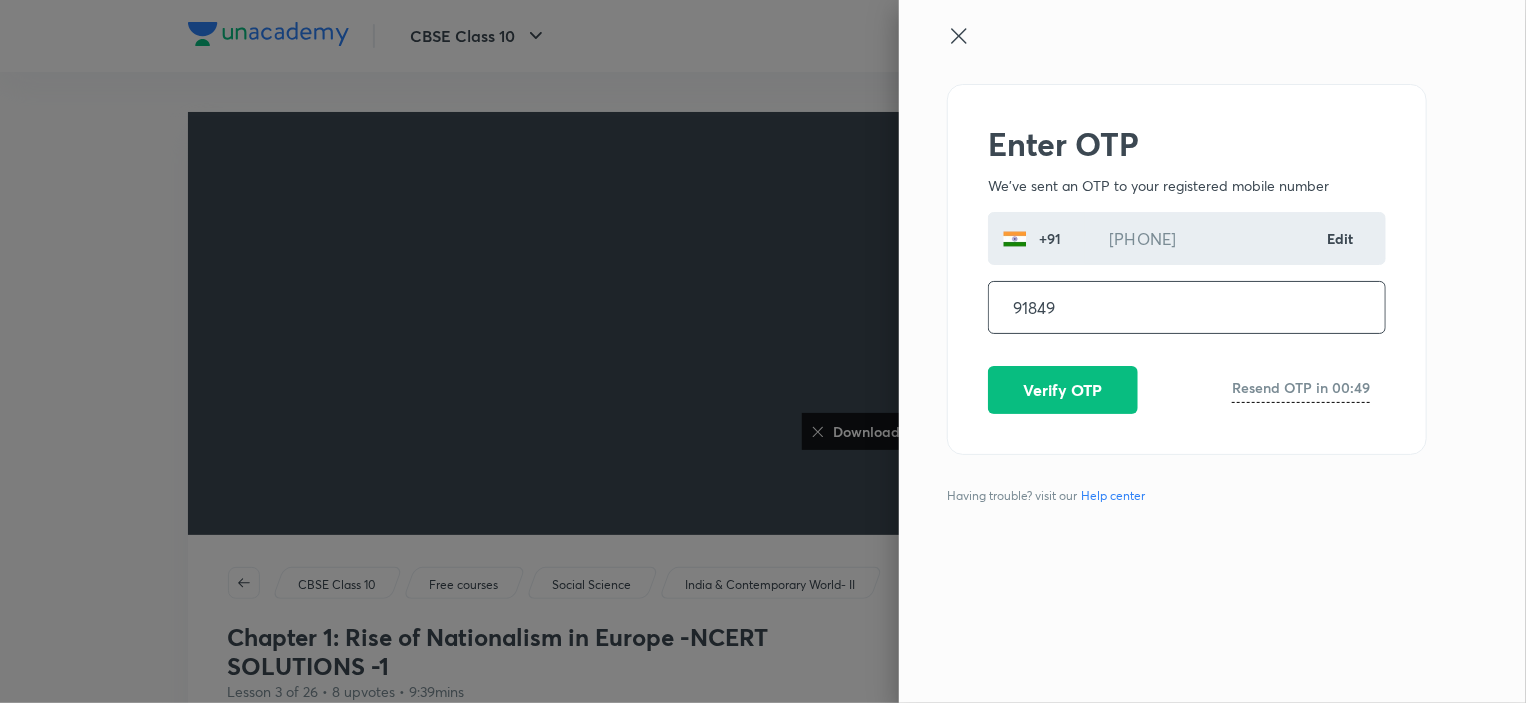 type on "918495" 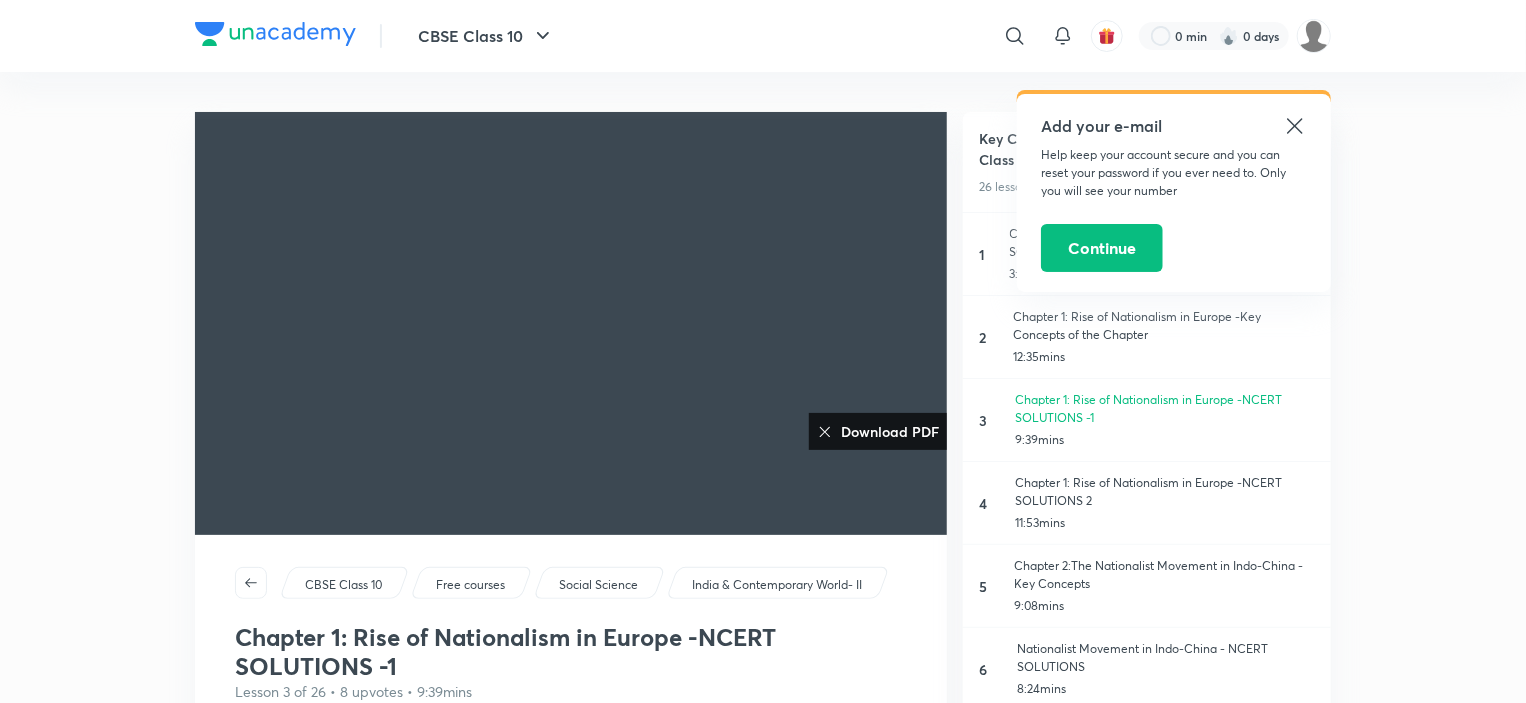 click 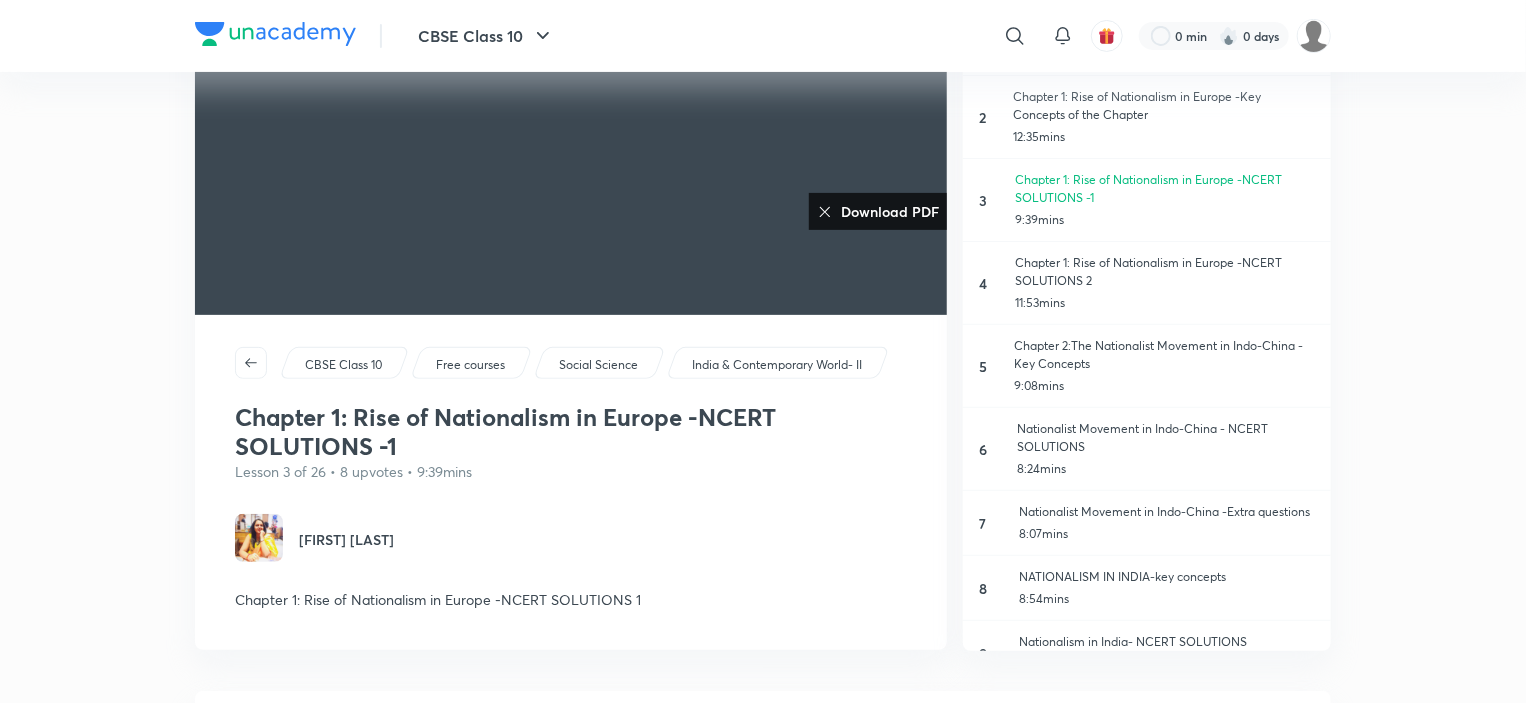 scroll, scrollTop: 210, scrollLeft: 0, axis: vertical 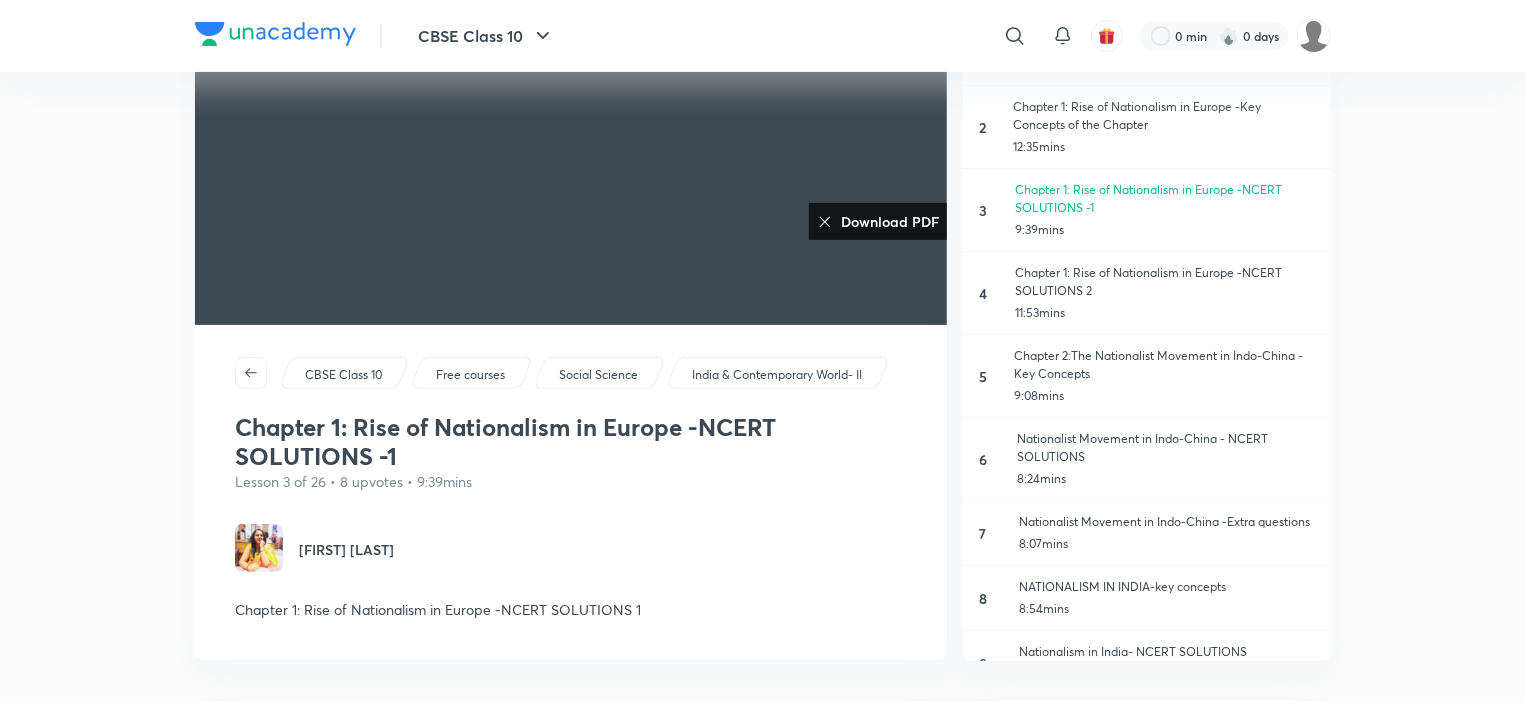 click on "Download PDF" at bounding box center [886, 221] 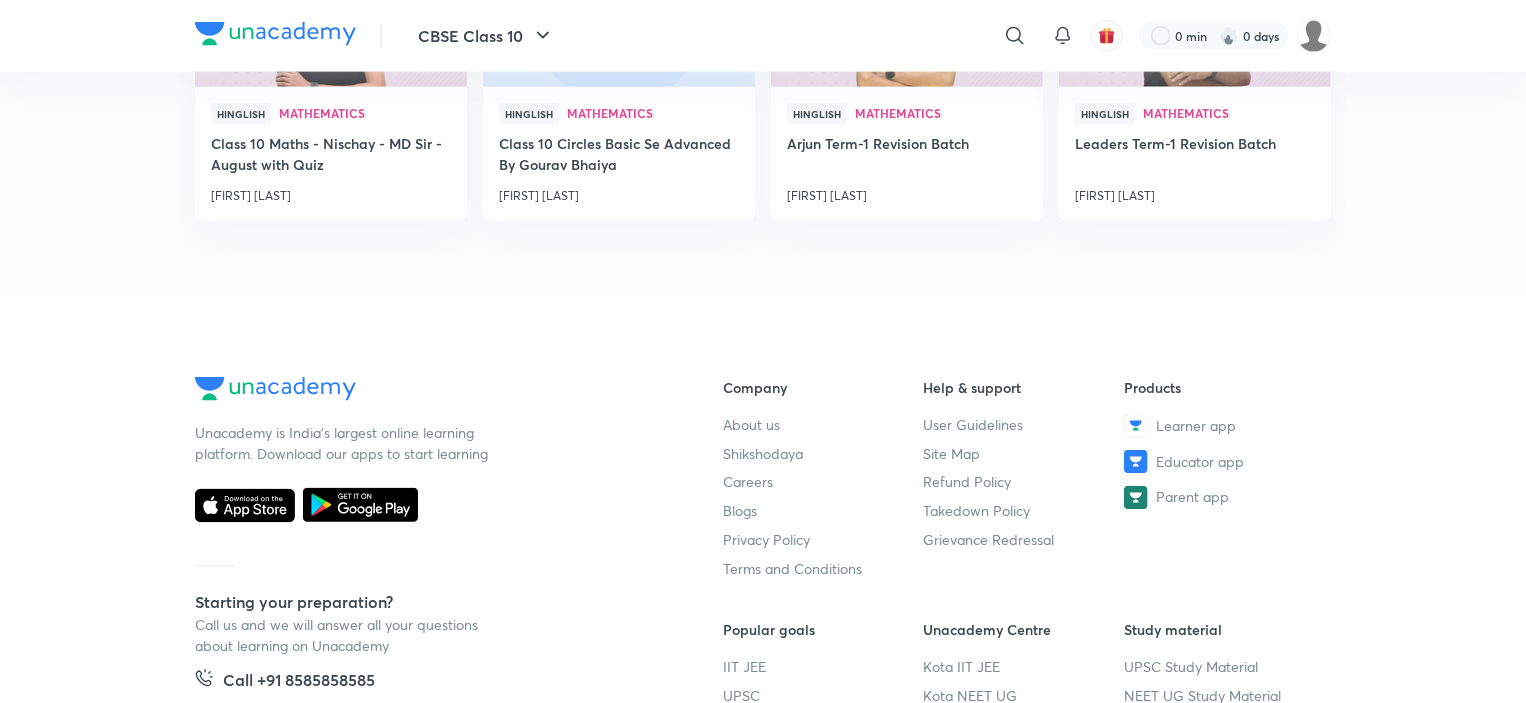 scroll, scrollTop: 1434, scrollLeft: 0, axis: vertical 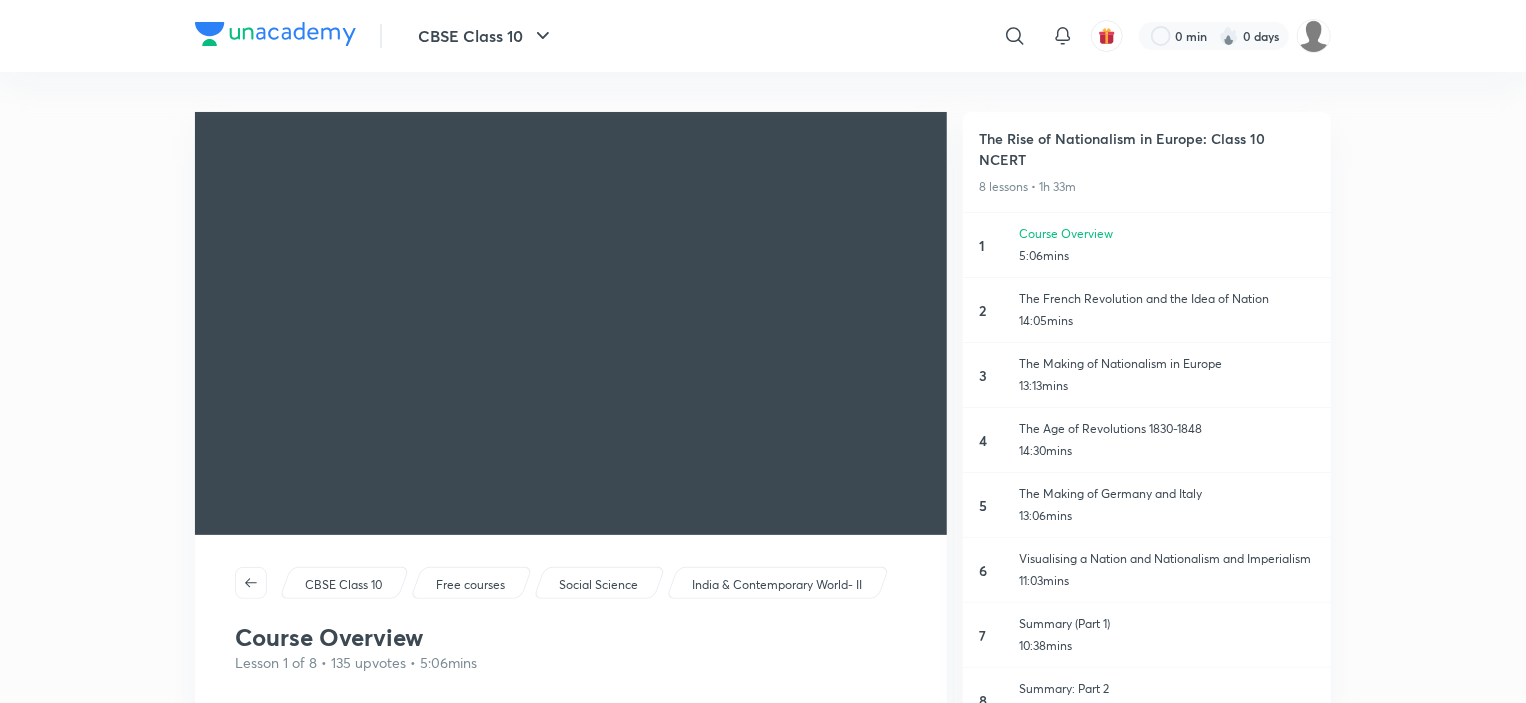 click on "The French Revolution and the Idea of Nation" at bounding box center [1167, 299] 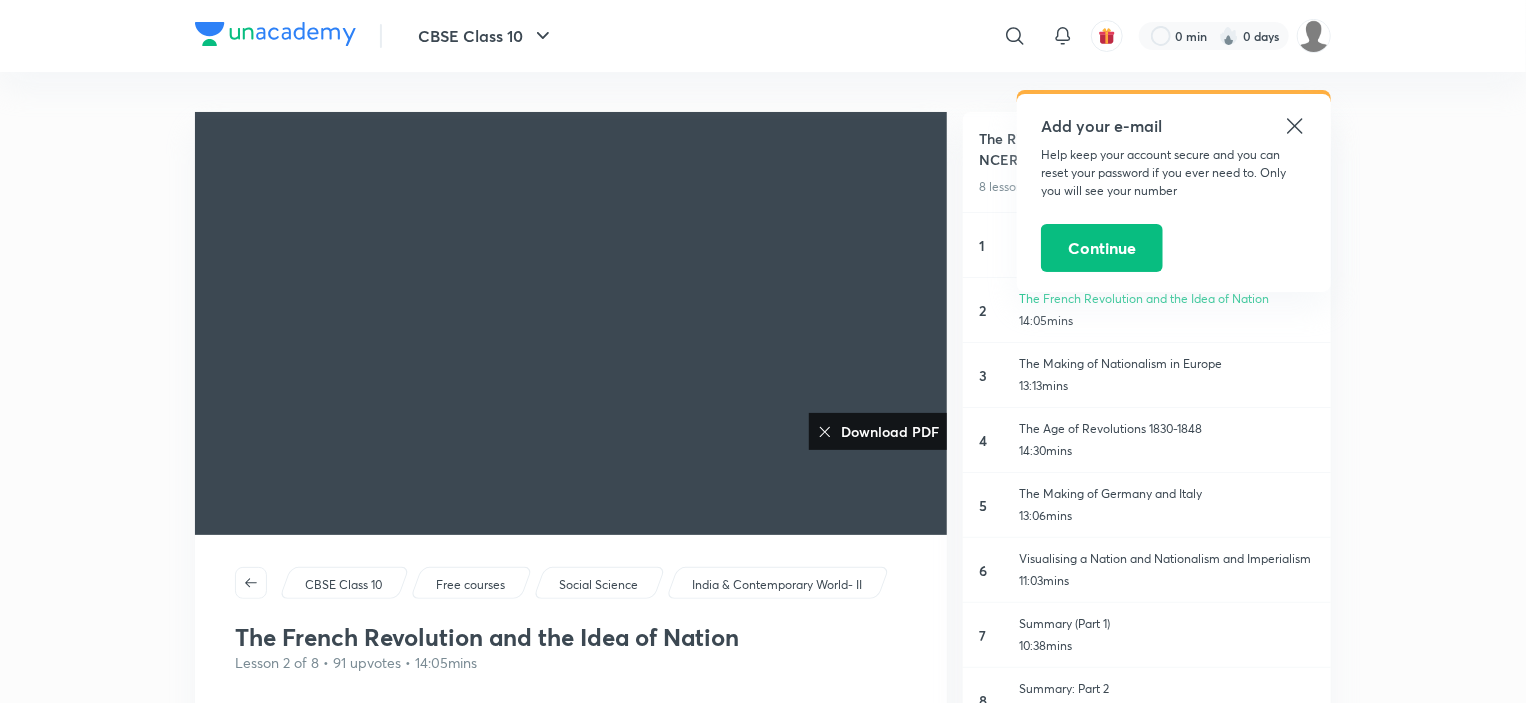 click on "Download PDF" at bounding box center [886, 431] 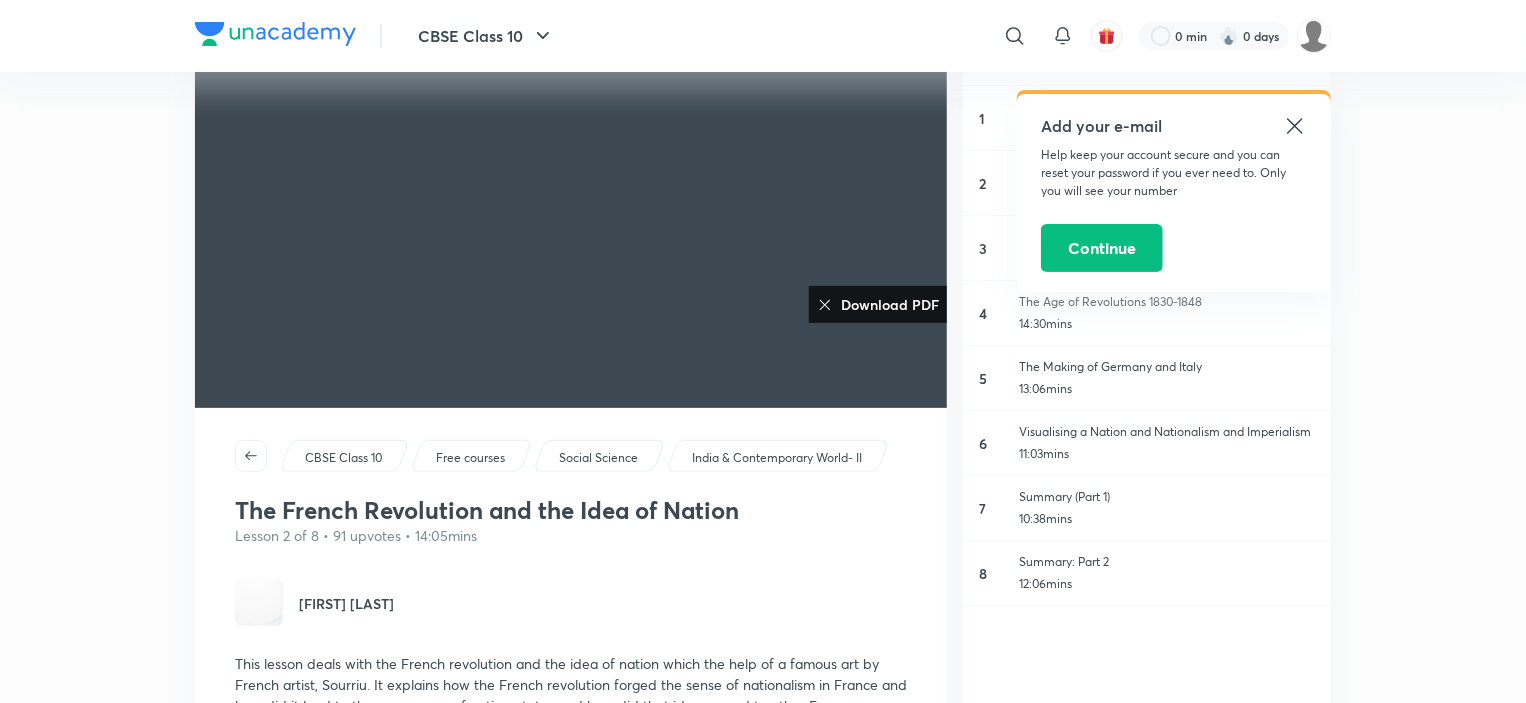 scroll, scrollTop: 0, scrollLeft: 0, axis: both 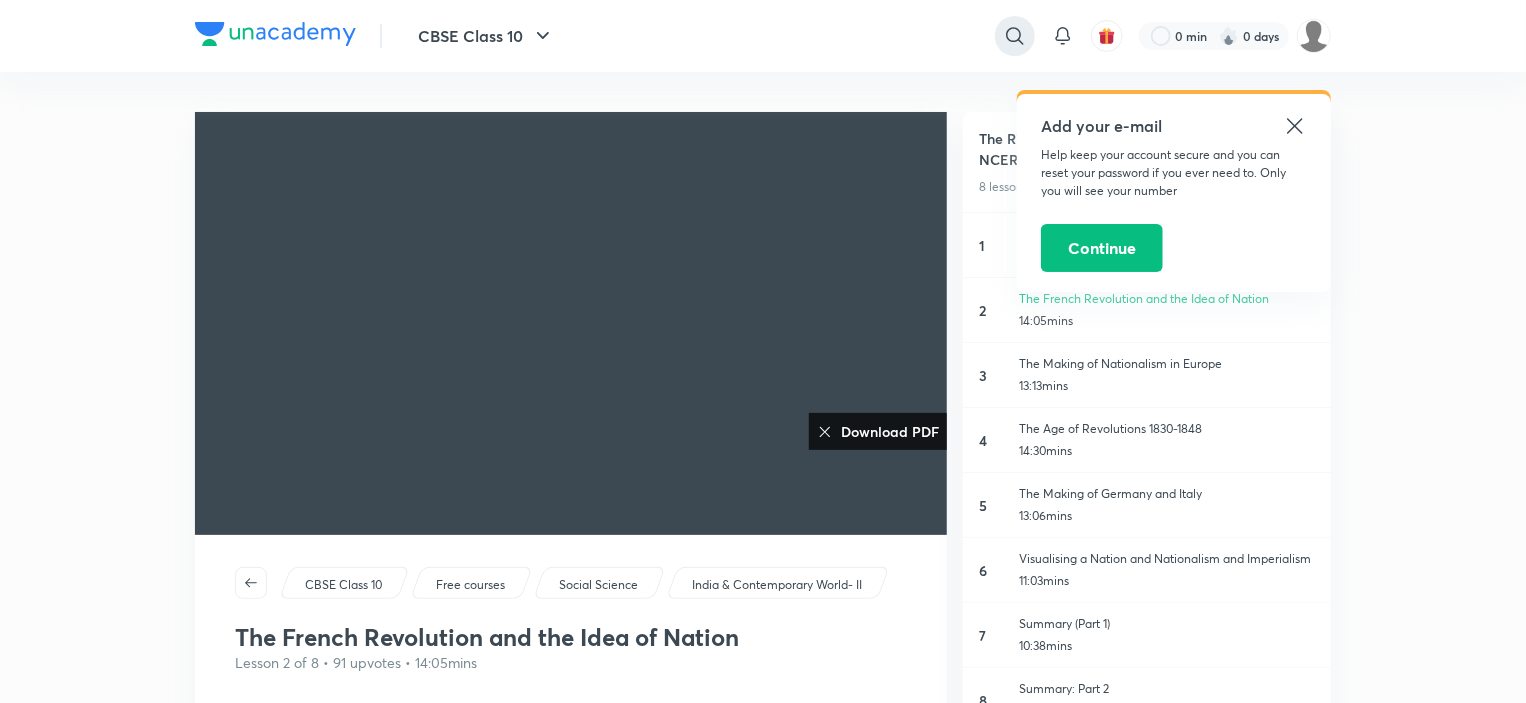 click 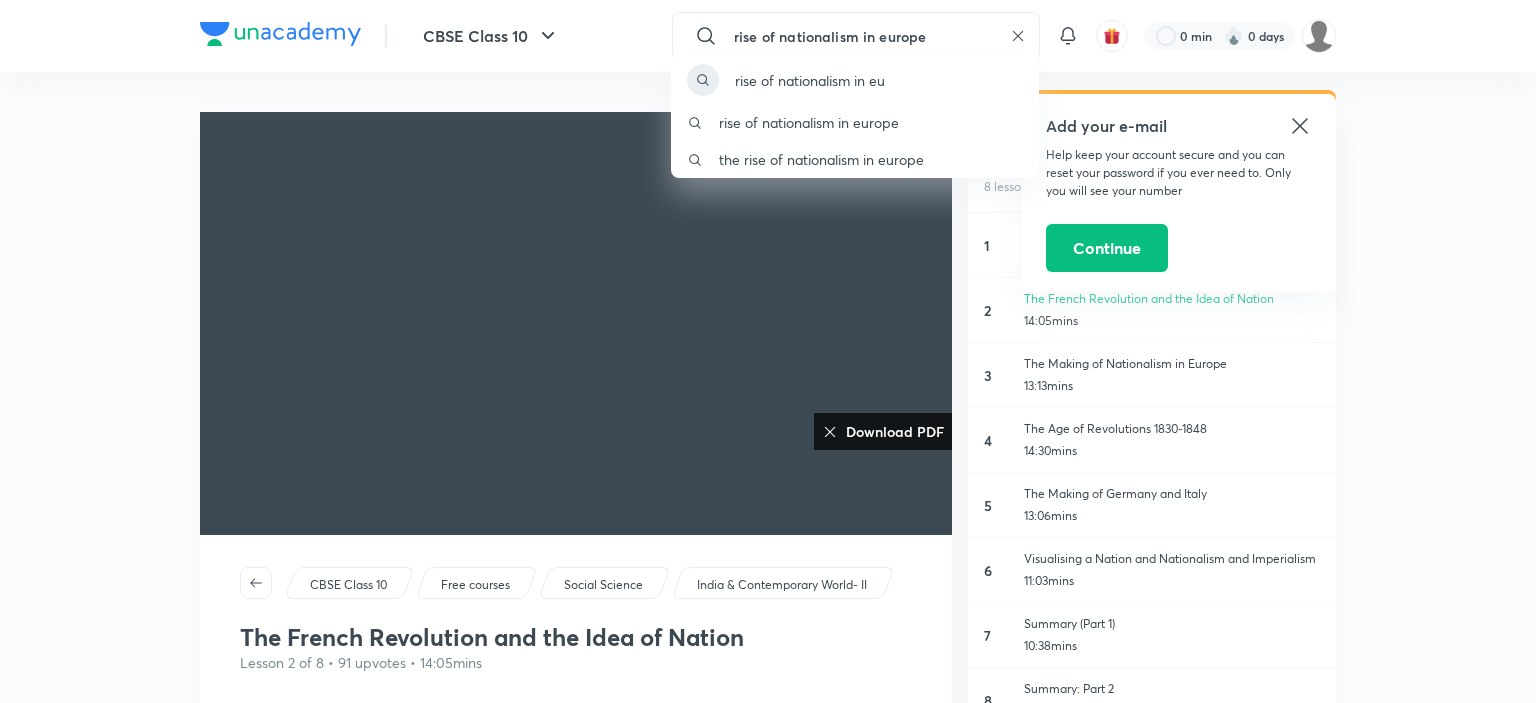 type on "rise of nationalism in europe" 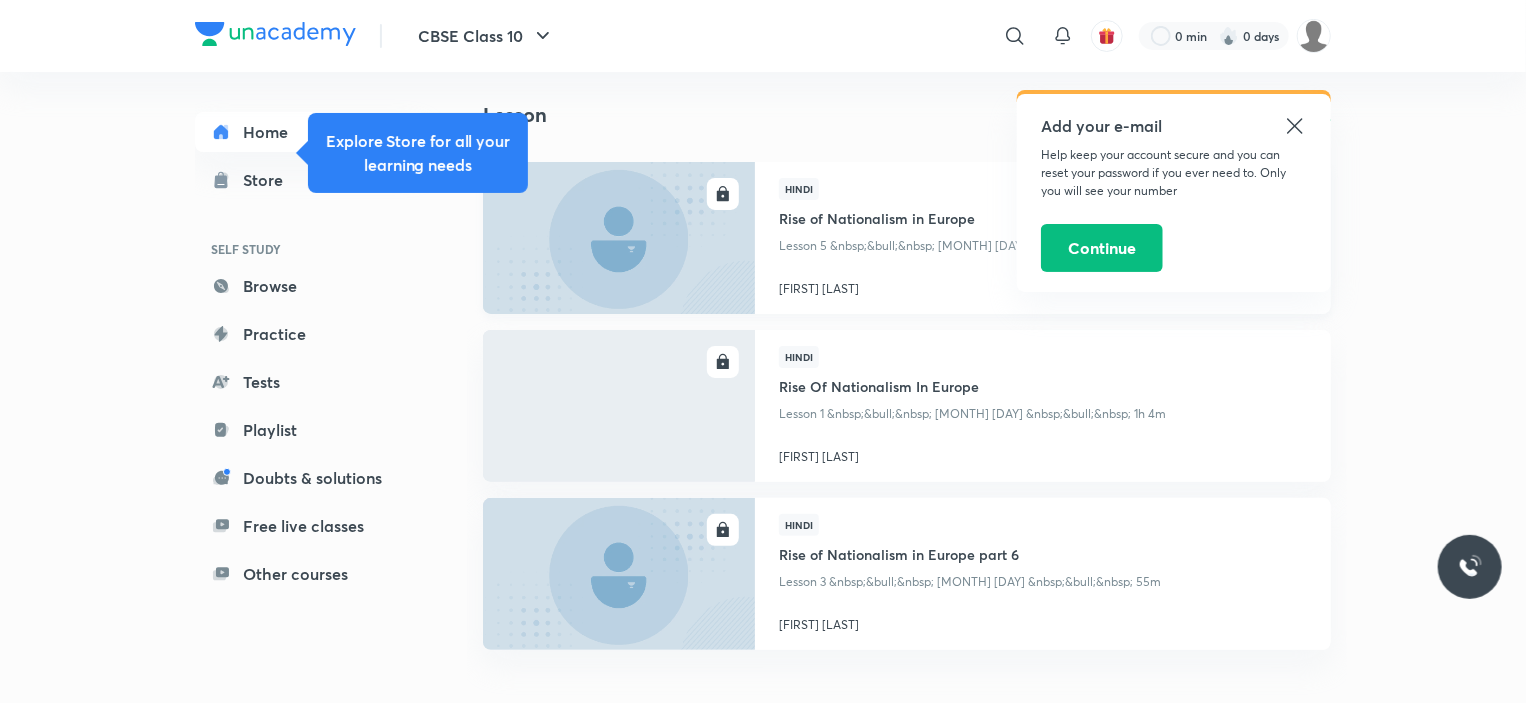 scroll, scrollTop: 95, scrollLeft: 0, axis: vertical 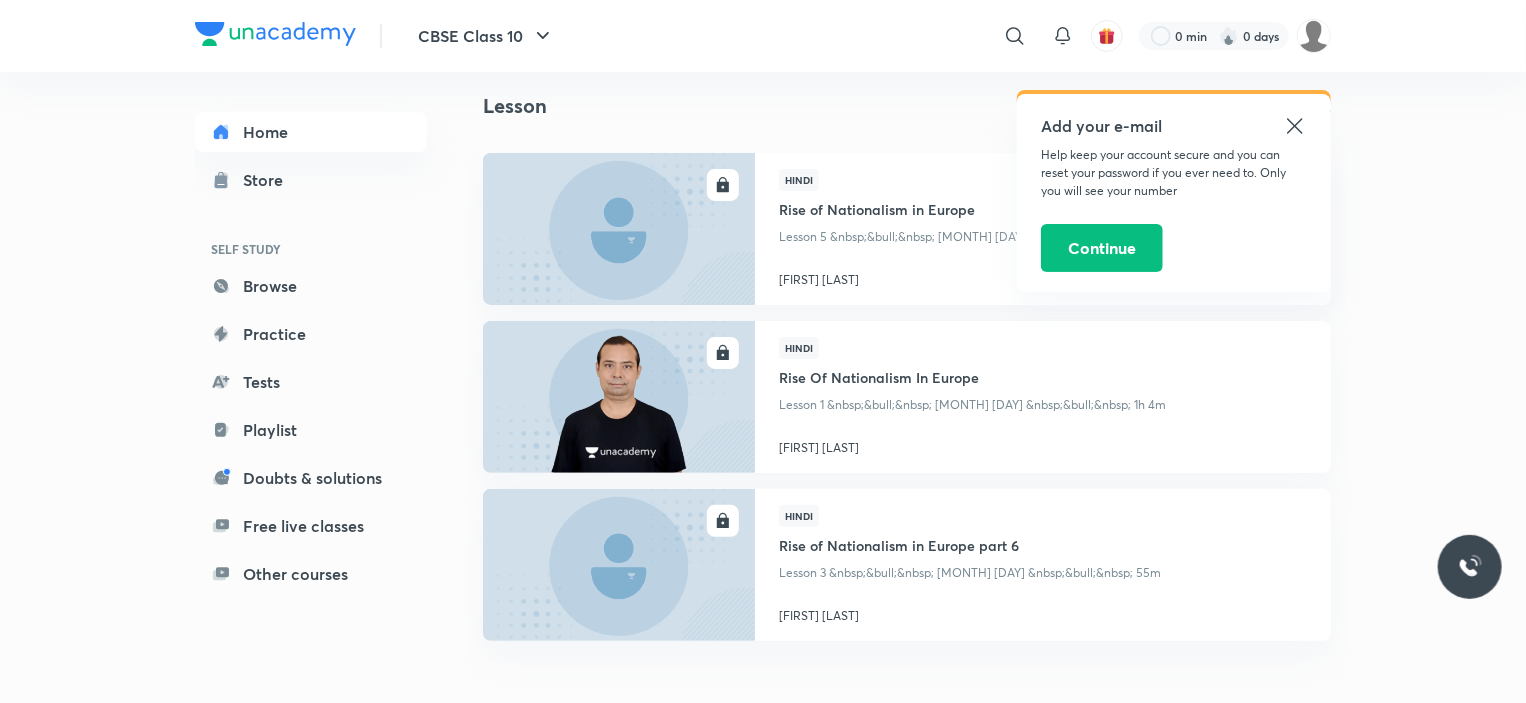 click 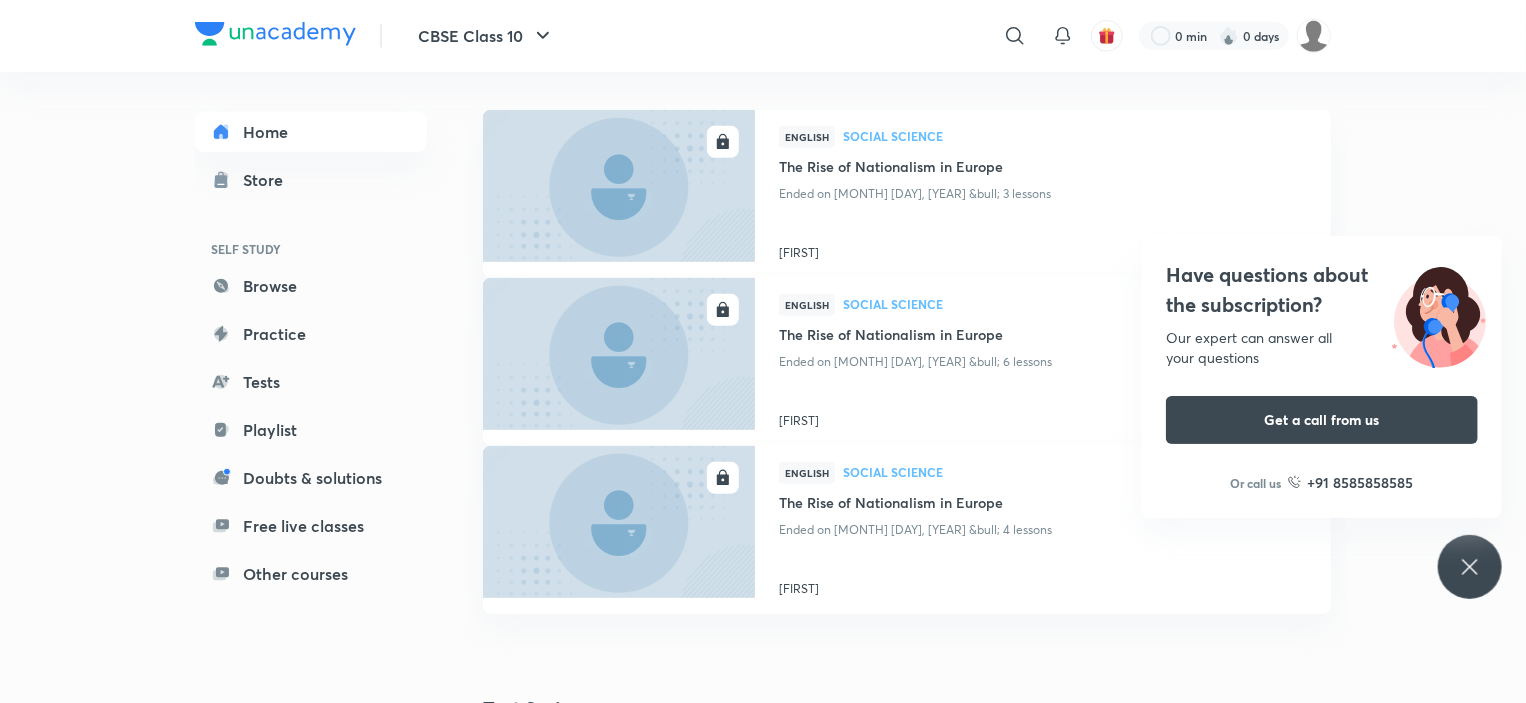 scroll, scrollTop: 780, scrollLeft: 0, axis: vertical 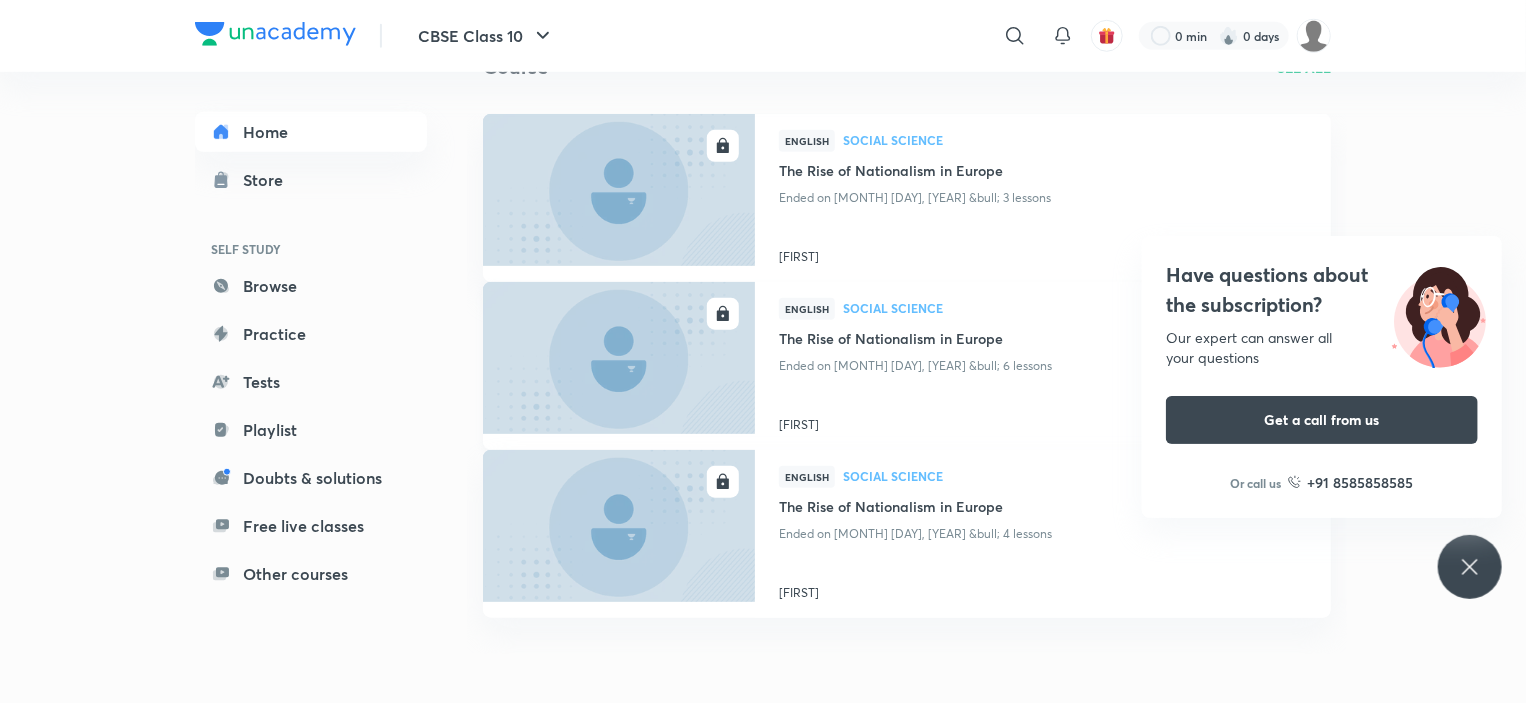 click on "The Rise of Nationalism in Europe" at bounding box center [1043, 340] 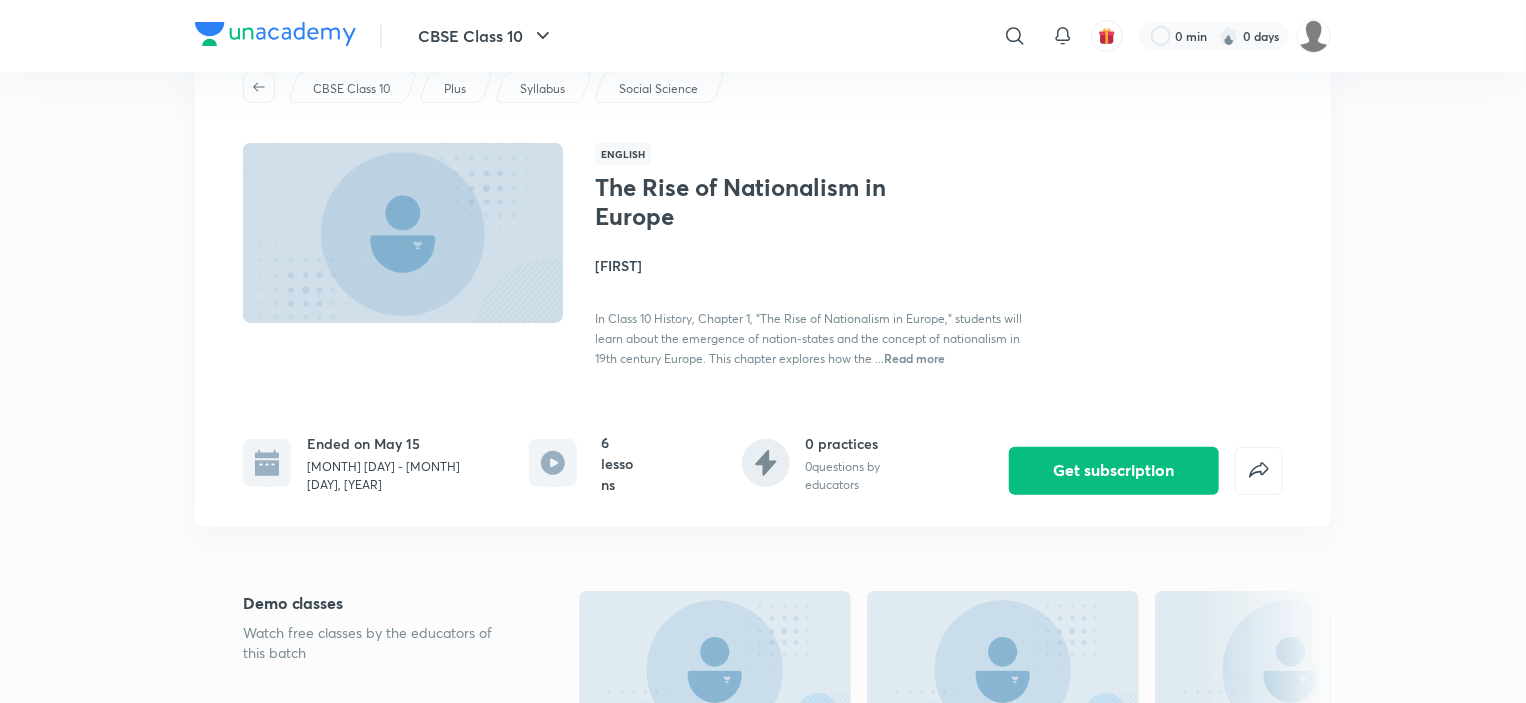 scroll, scrollTop: 78, scrollLeft: 0, axis: vertical 